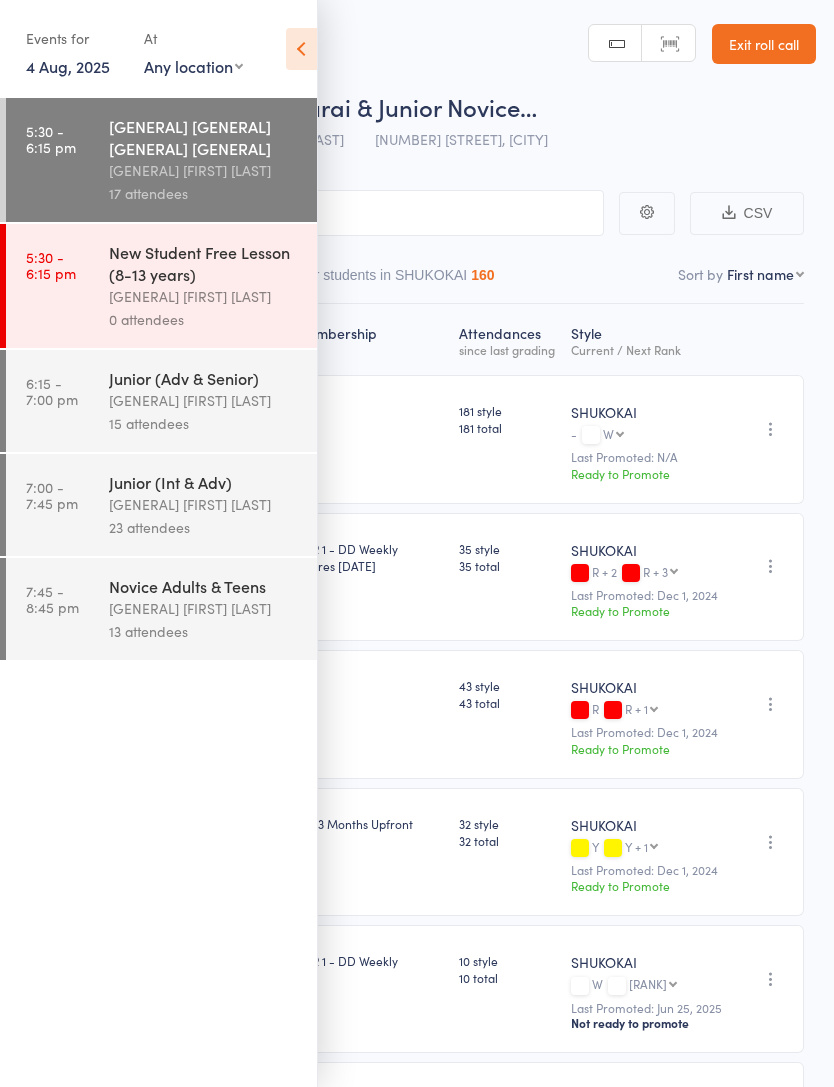 scroll, scrollTop: 0, scrollLeft: 0, axis: both 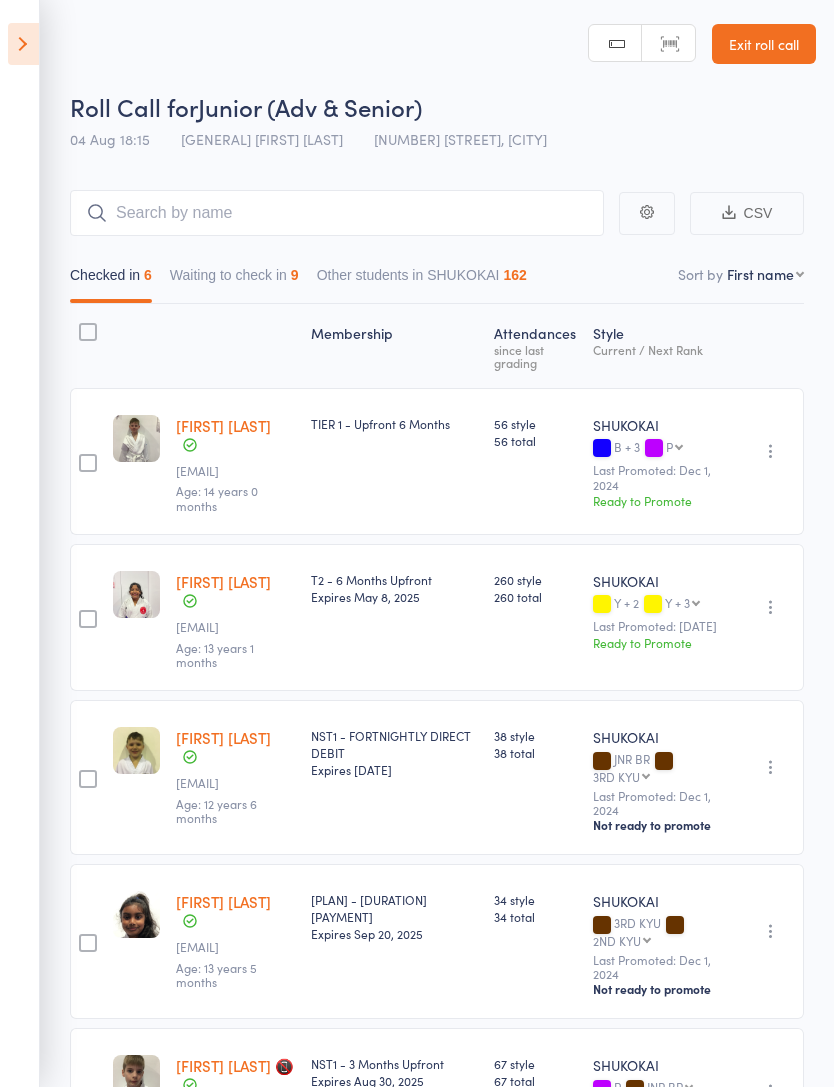 click on "Waiting to check in  9" at bounding box center [234, 280] 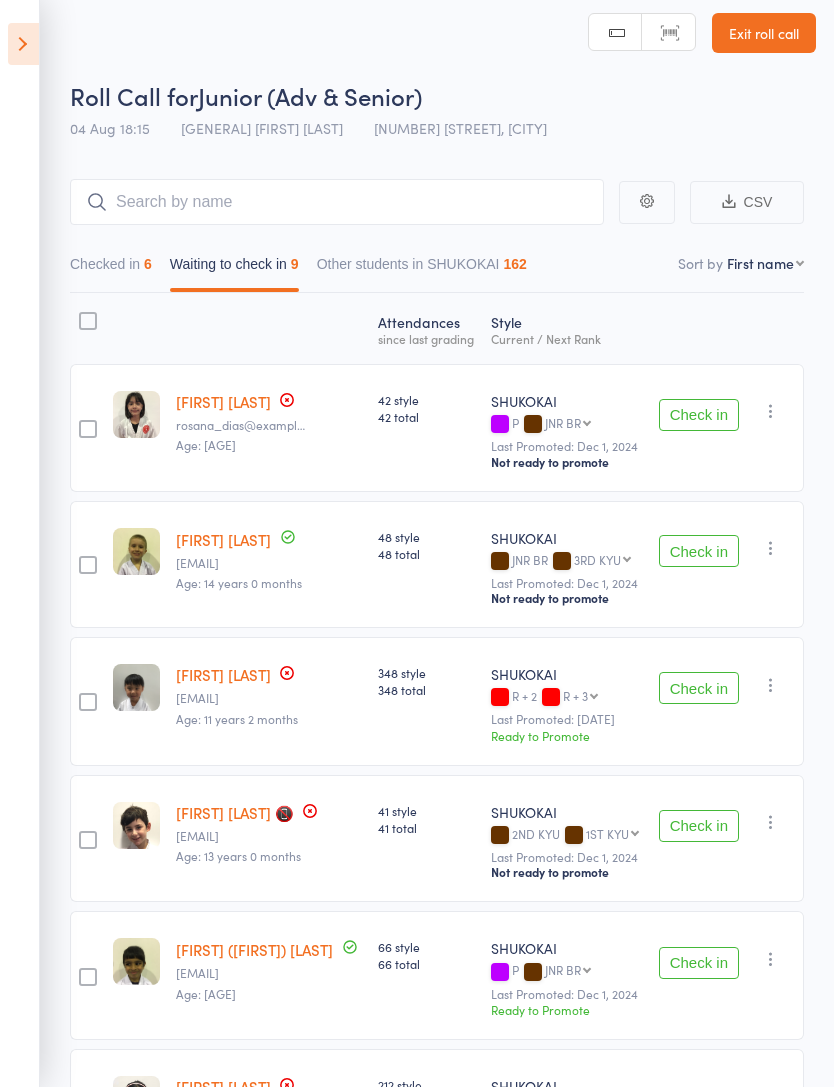 scroll, scrollTop: 5, scrollLeft: 0, axis: vertical 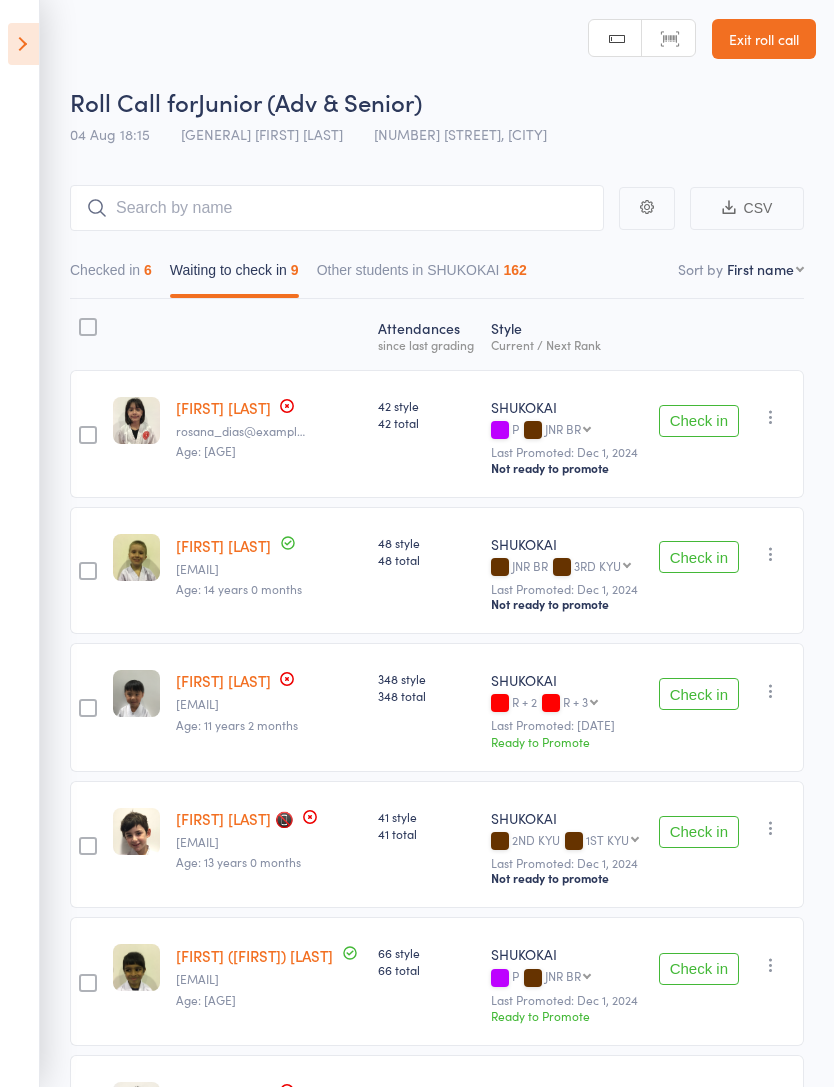 click on "Check in" at bounding box center (699, 421) 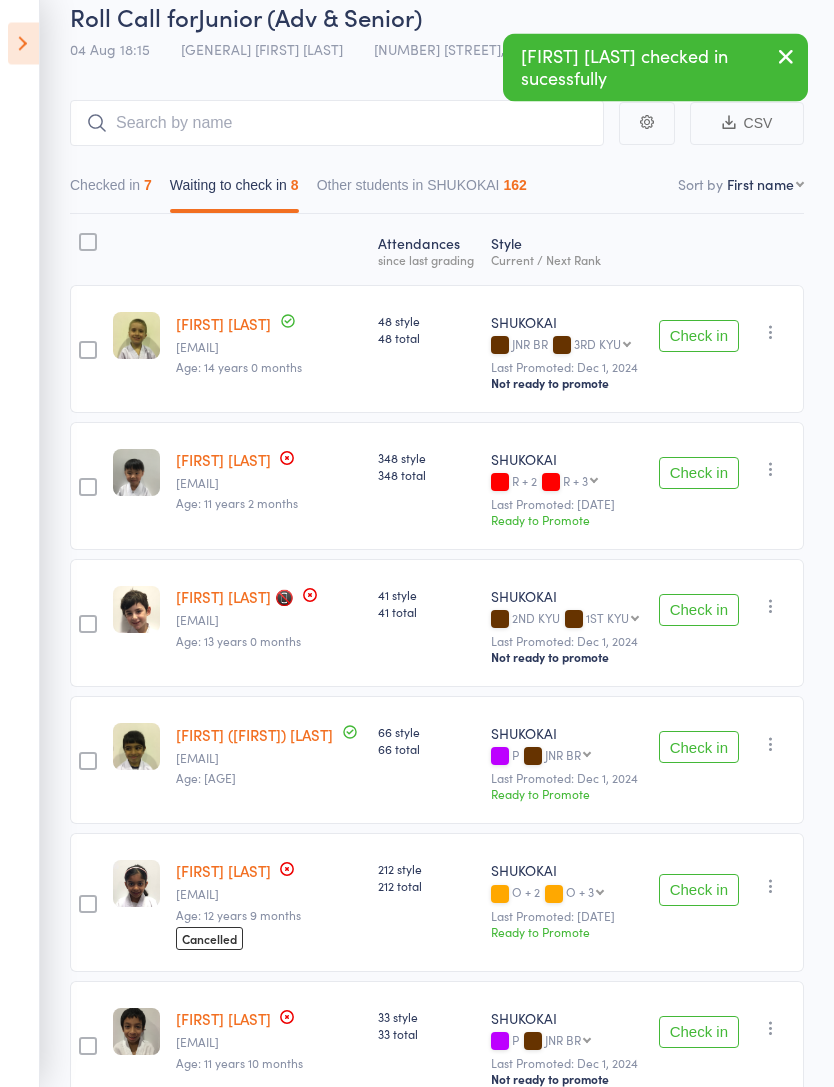 scroll, scrollTop: 93, scrollLeft: 0, axis: vertical 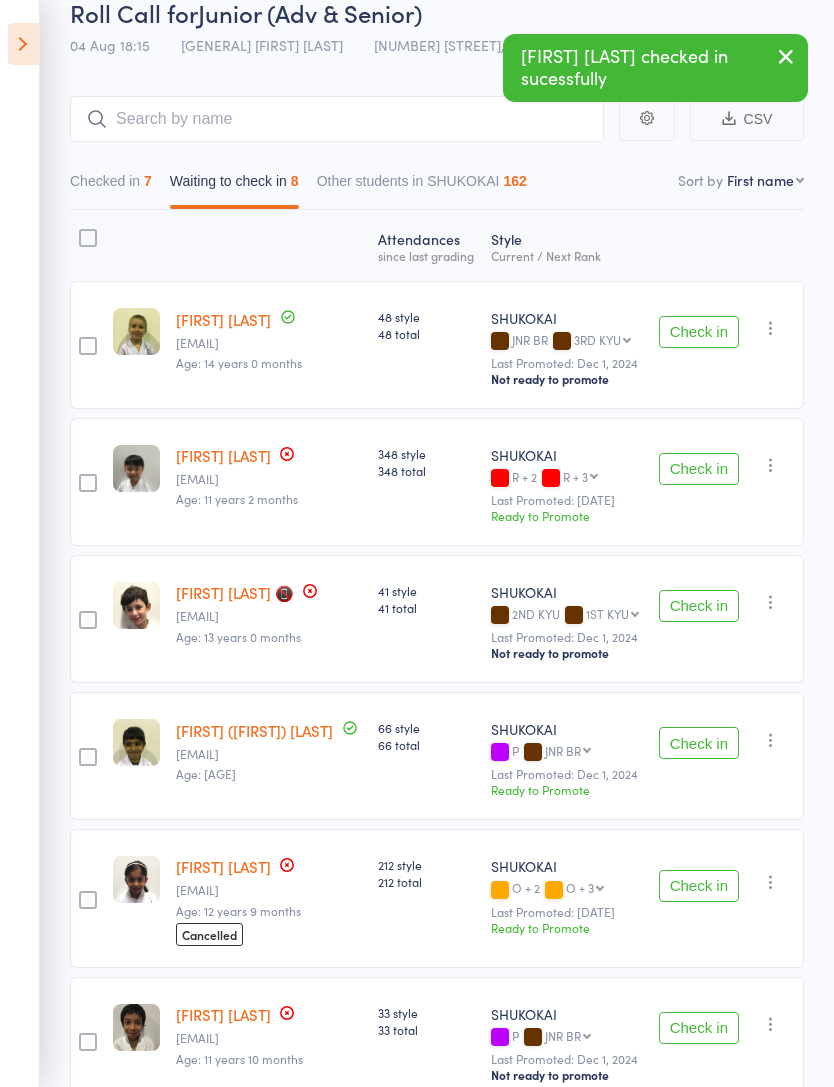 click on "Check in" at bounding box center [699, 743] 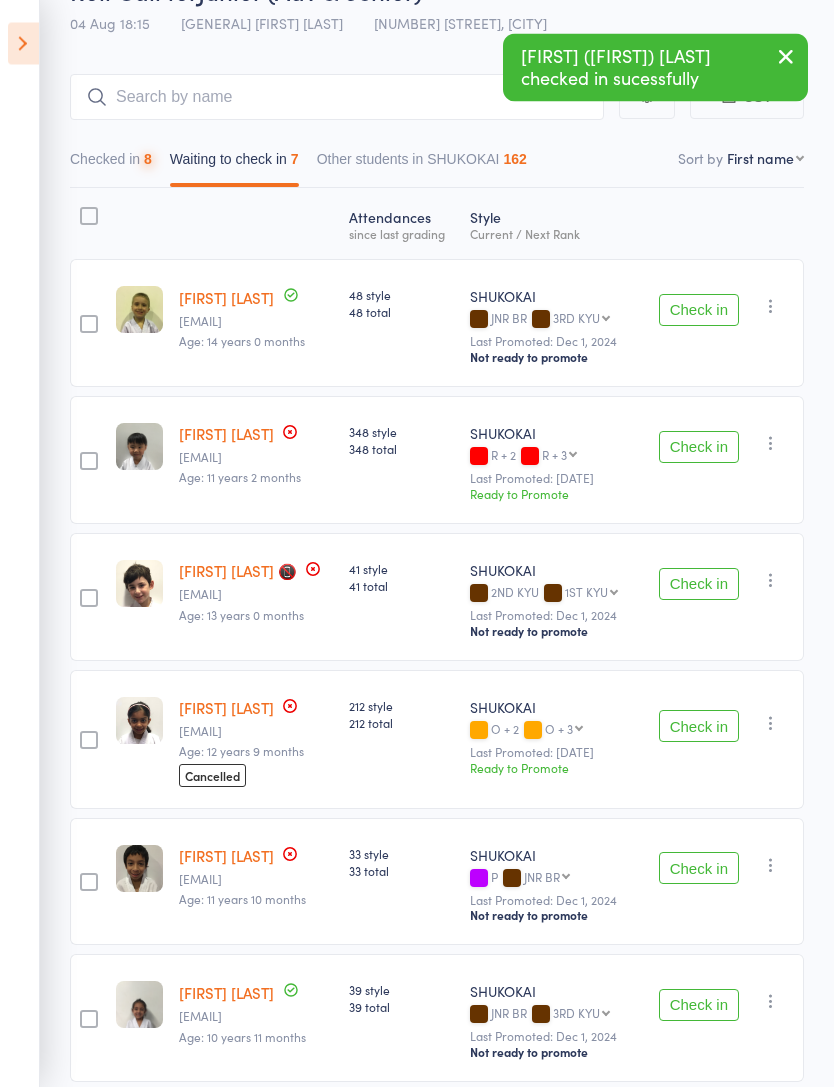scroll, scrollTop: 116, scrollLeft: 0, axis: vertical 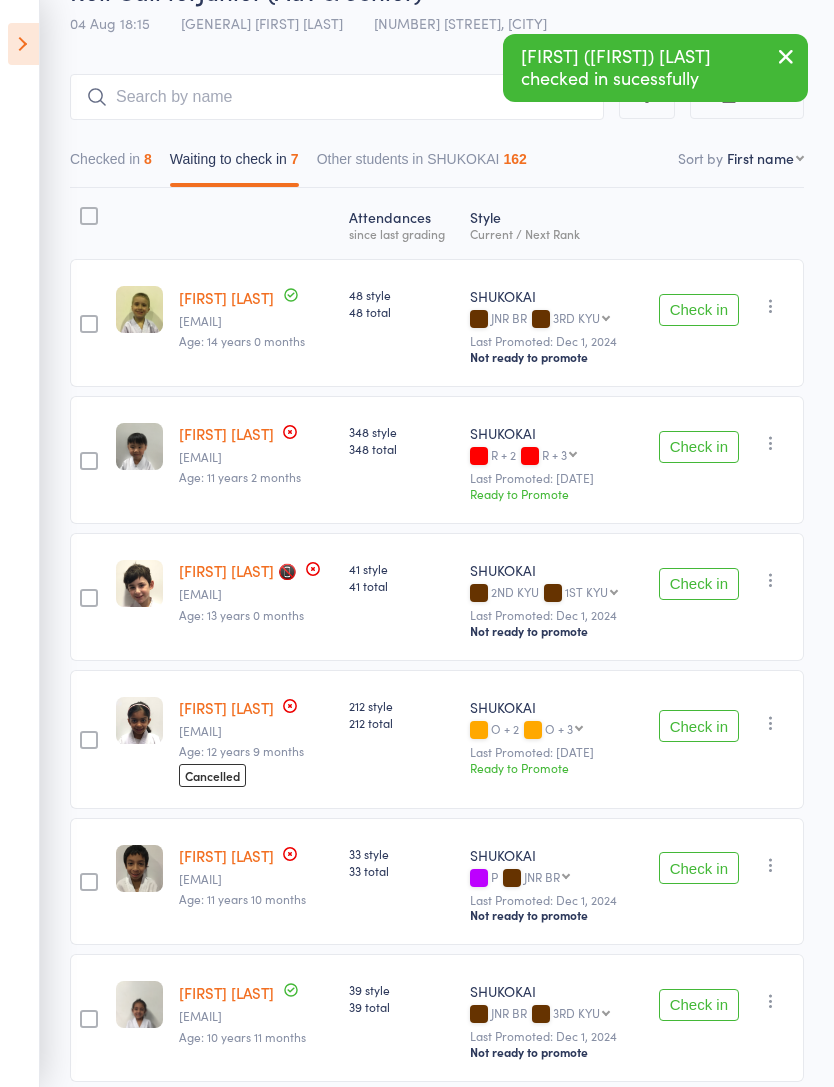 click on "Check in" at bounding box center [699, 584] 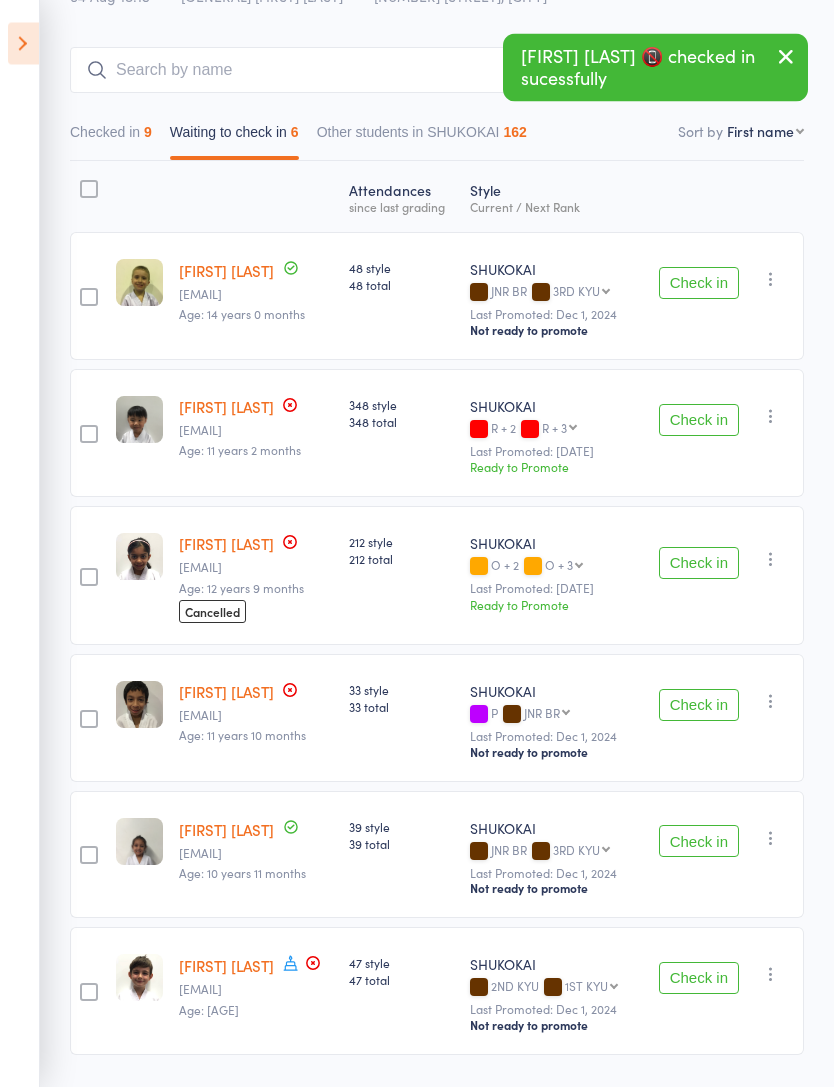 scroll, scrollTop: 143, scrollLeft: 0, axis: vertical 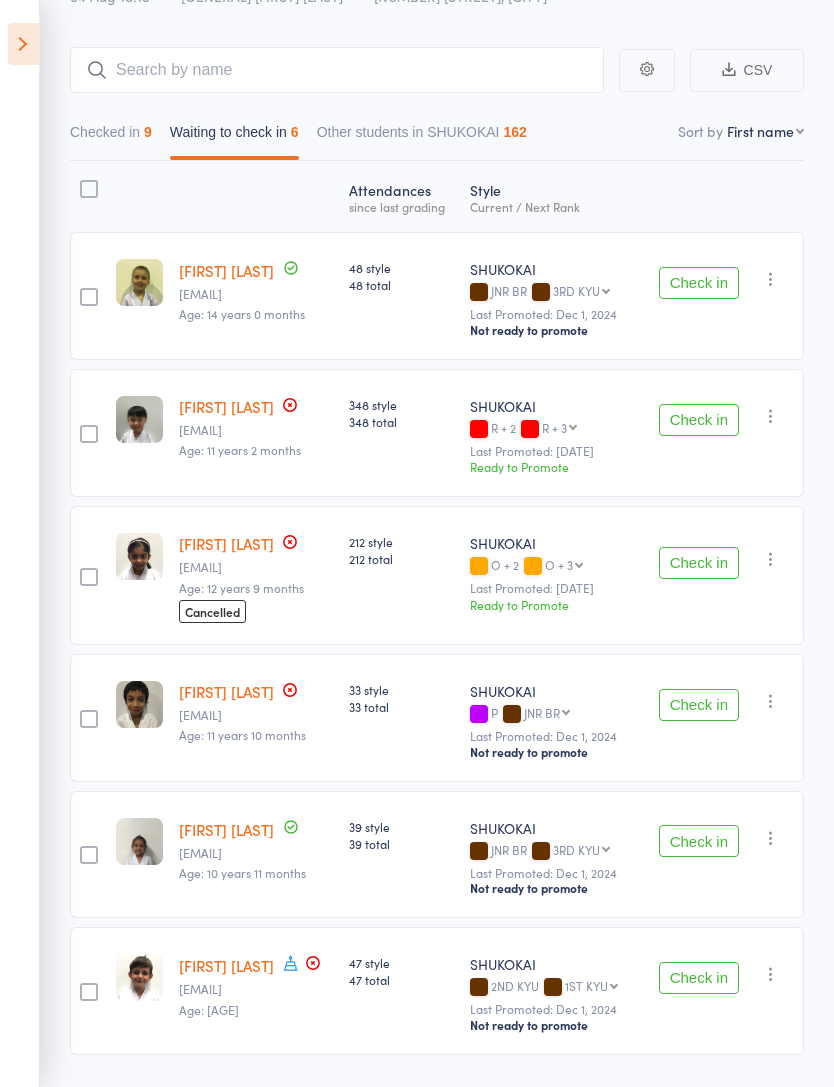 click on "Checked in  9" at bounding box center [111, 137] 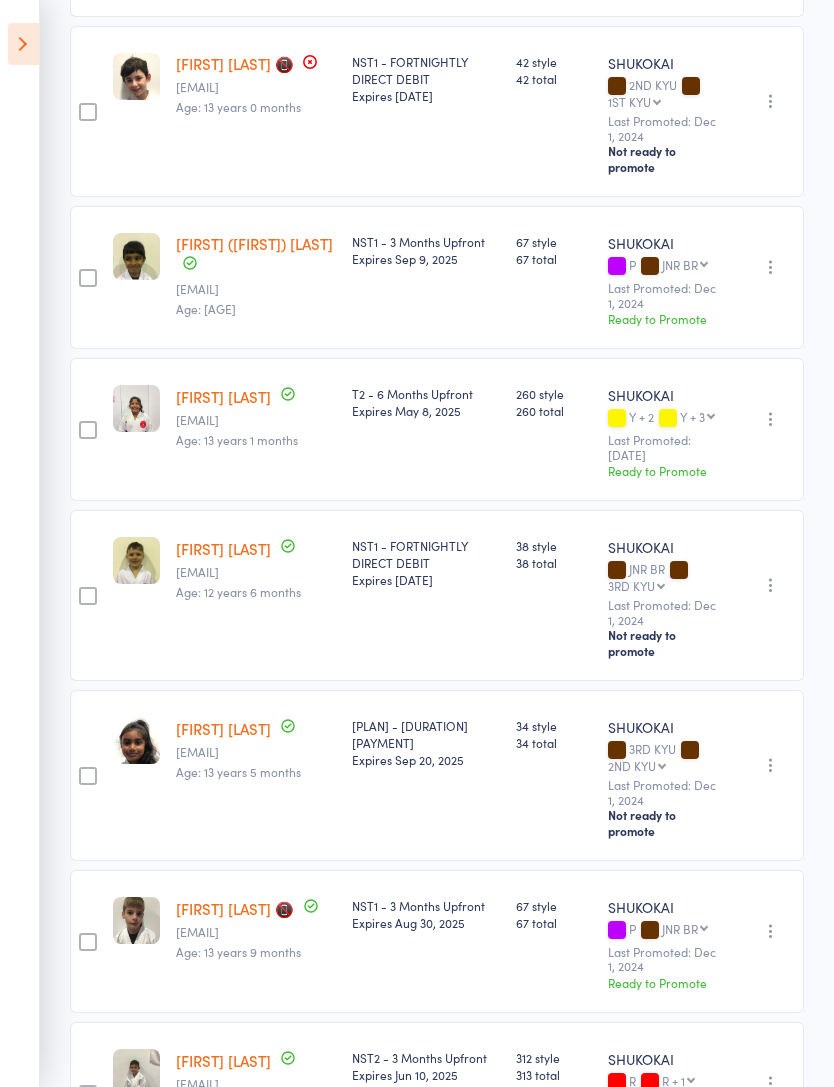 scroll, scrollTop: 740, scrollLeft: 0, axis: vertical 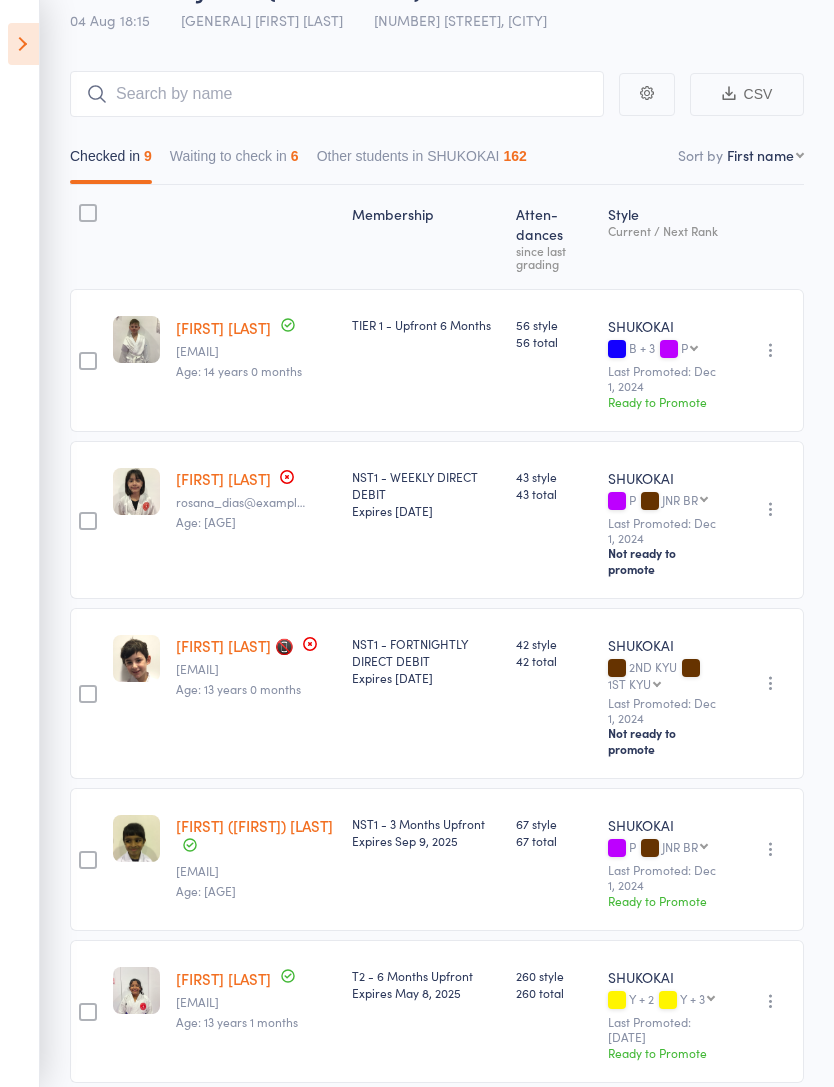 click on "Waiting to check in  6" at bounding box center (234, 161) 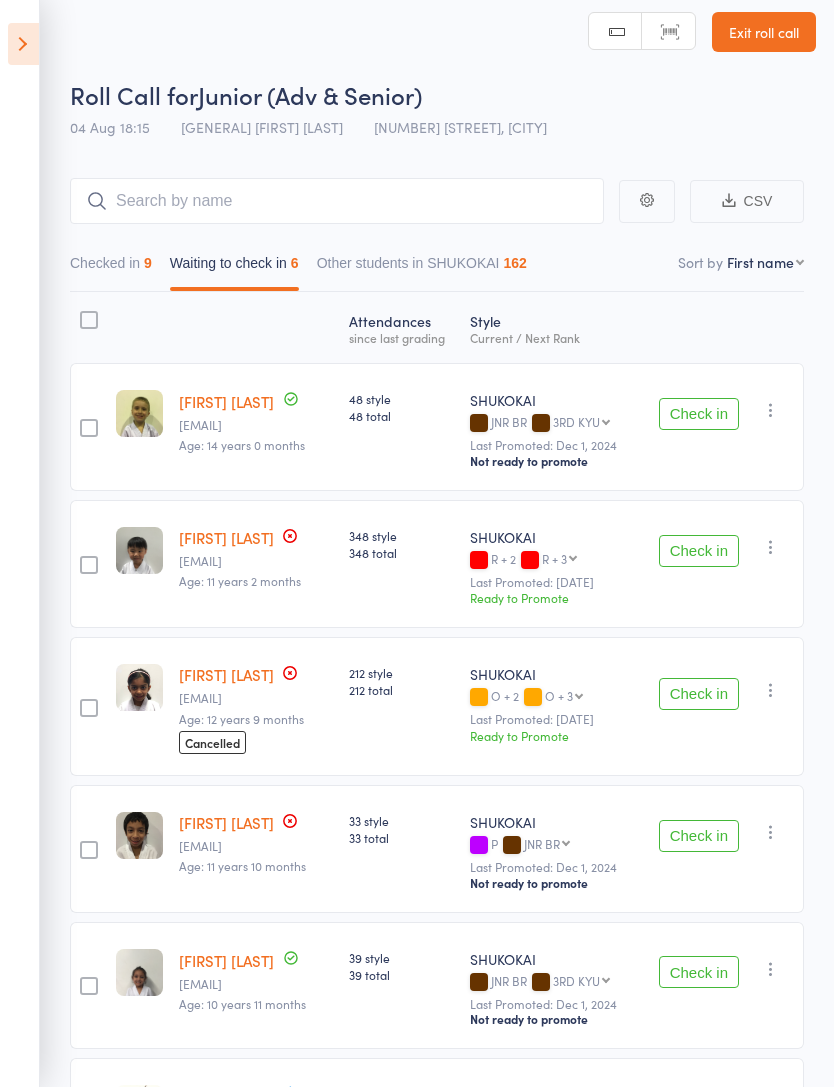 scroll, scrollTop: 17, scrollLeft: 0, axis: vertical 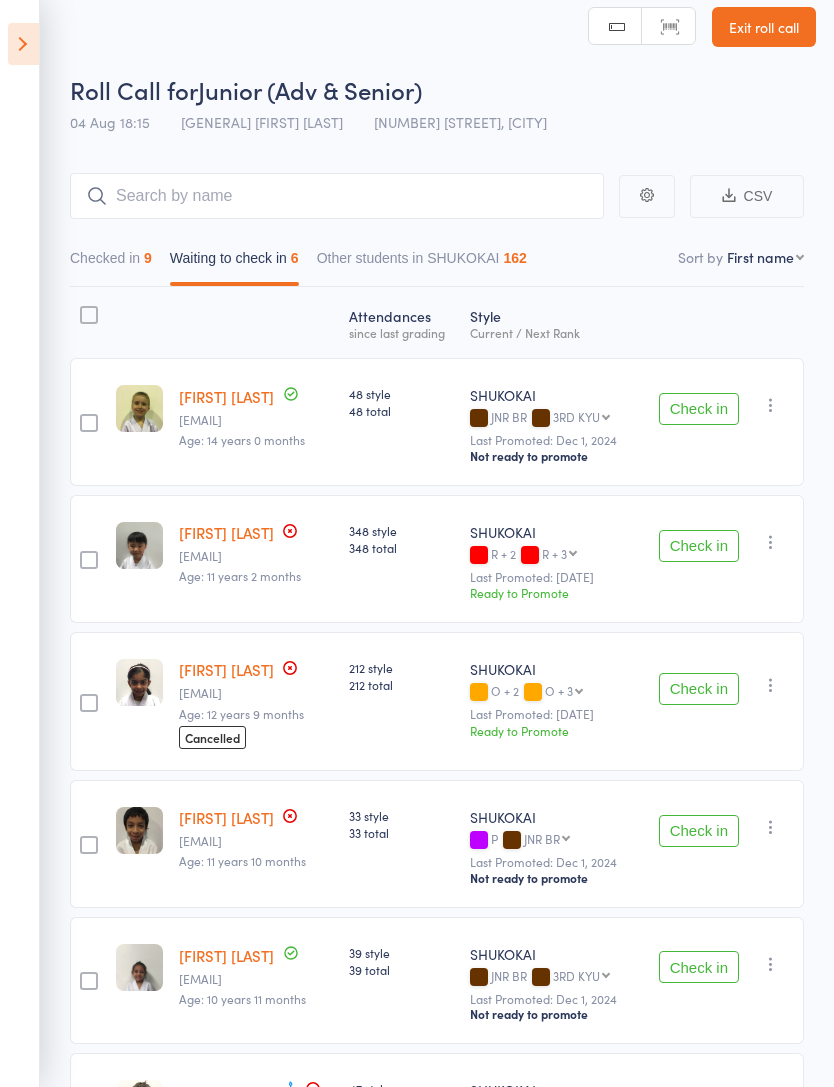 click on "Check in" at bounding box center (699, 967) 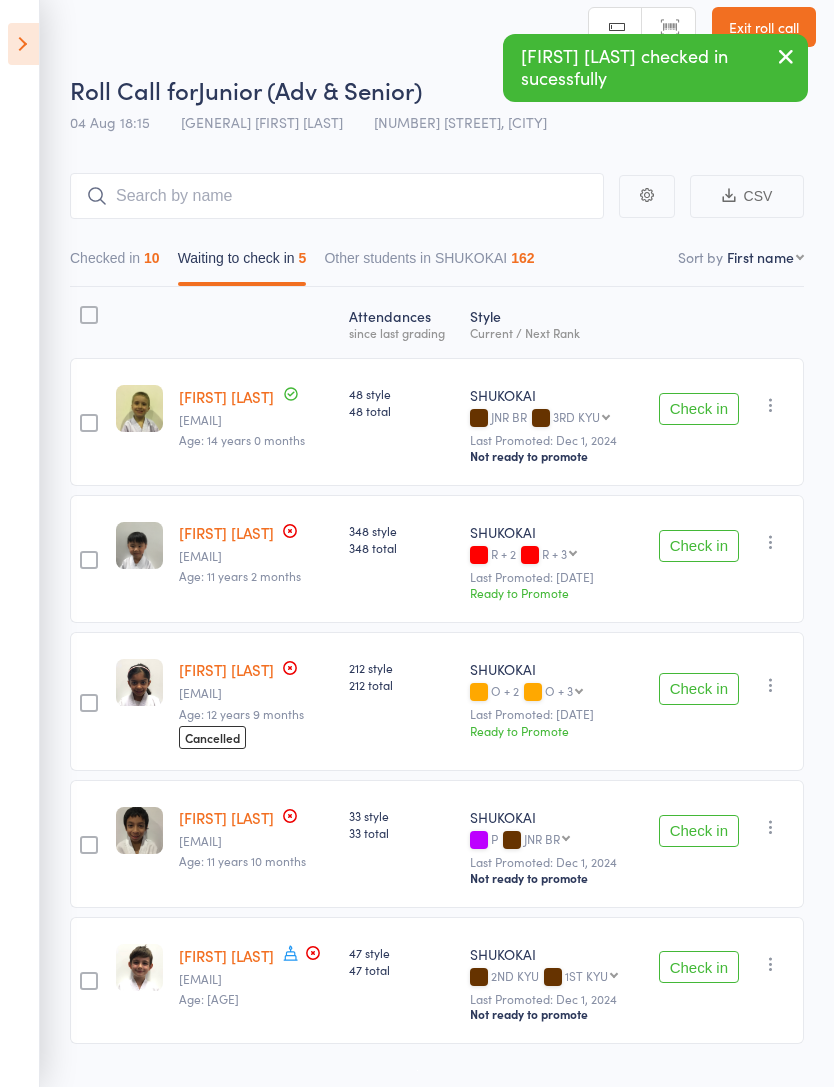 scroll, scrollTop: 70, scrollLeft: 0, axis: vertical 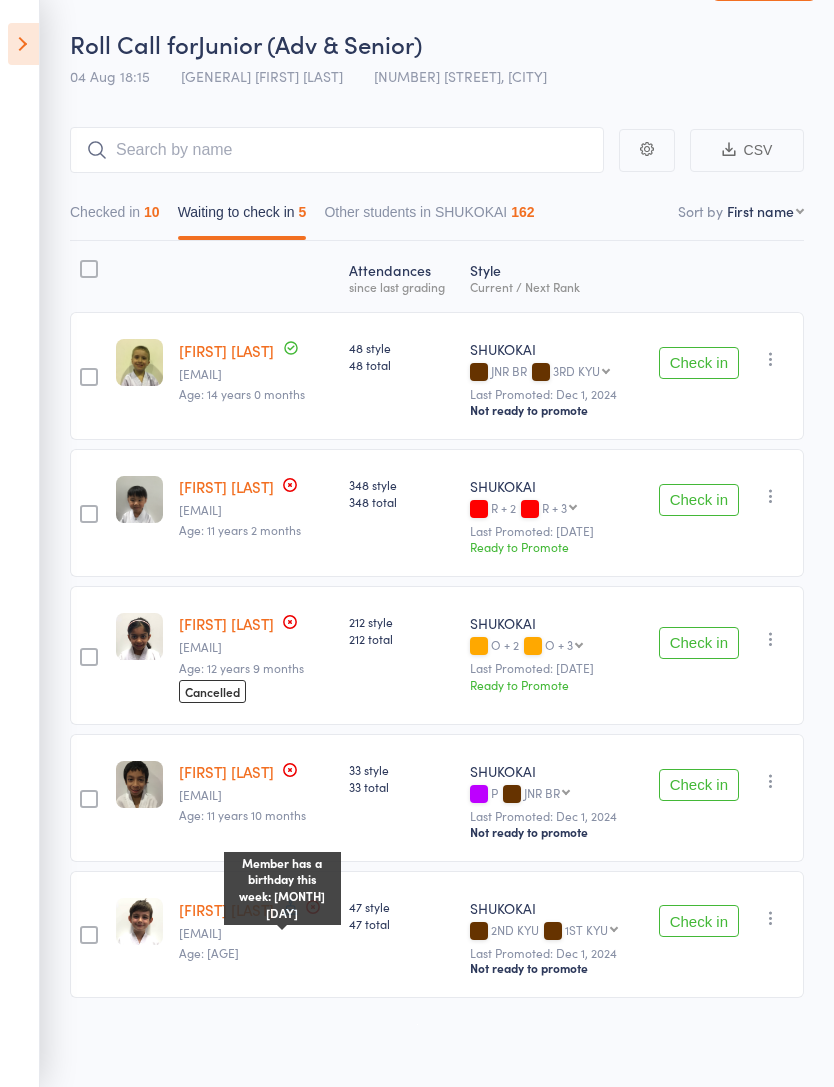 click on "Member has a birthday this week: [MONTH] [DAY]" at bounding box center (282, 888) 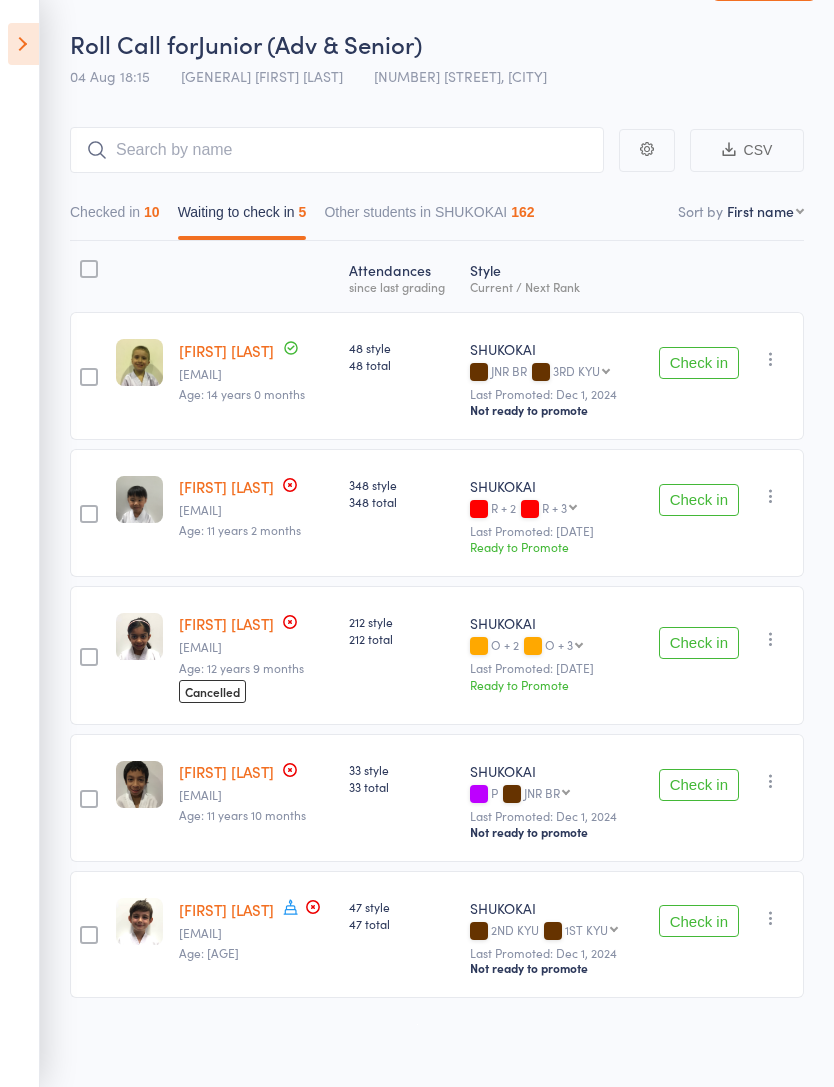 click on "Check in" at bounding box center (699, 921) 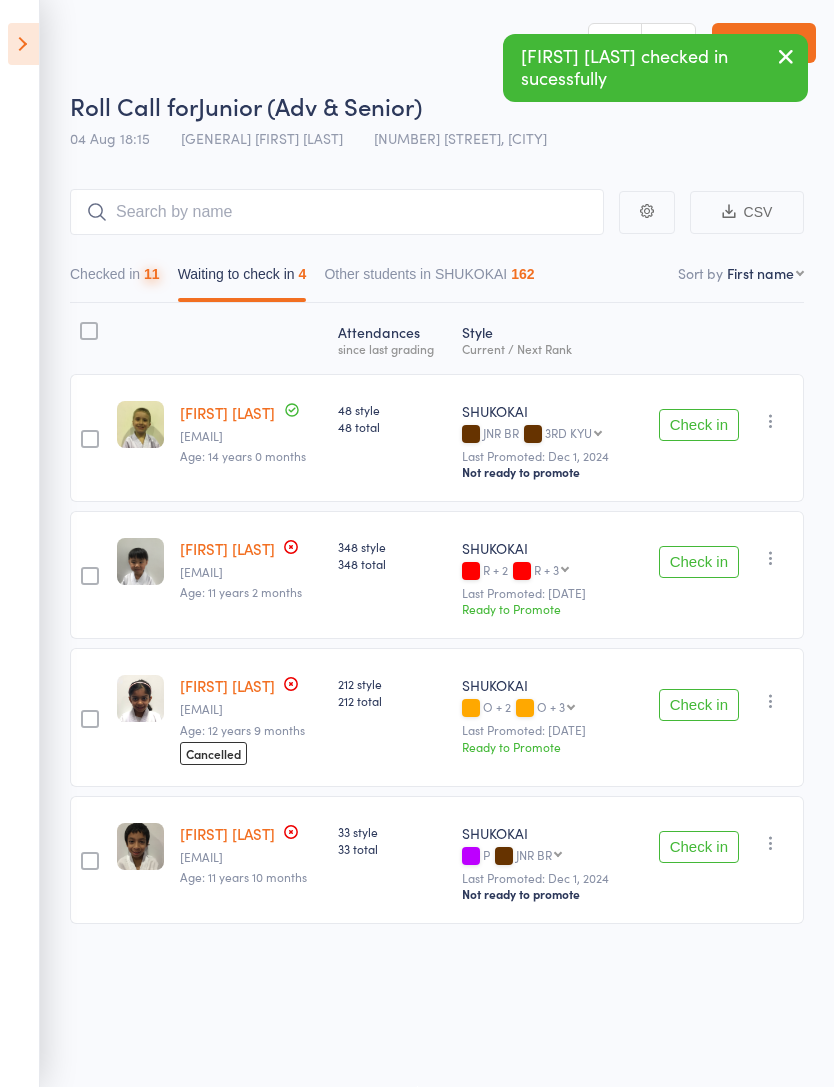 scroll, scrollTop: 14, scrollLeft: 0, axis: vertical 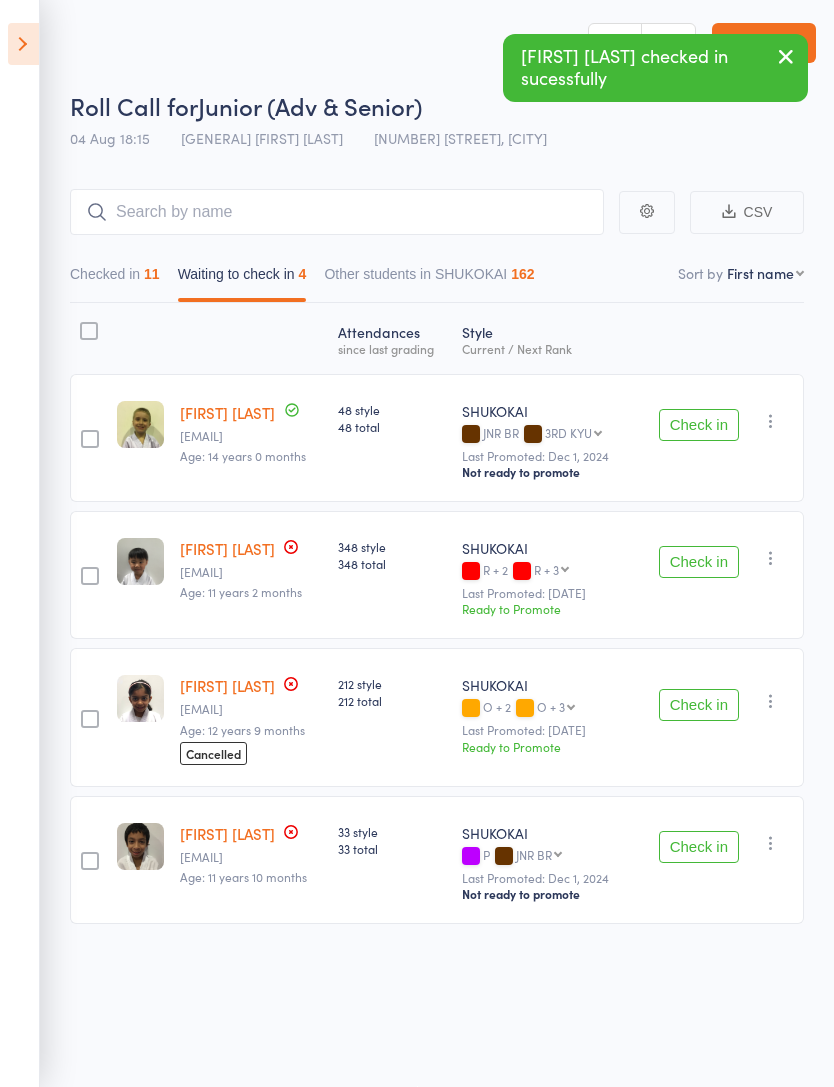 click on "Checked in  11" at bounding box center [115, 279] 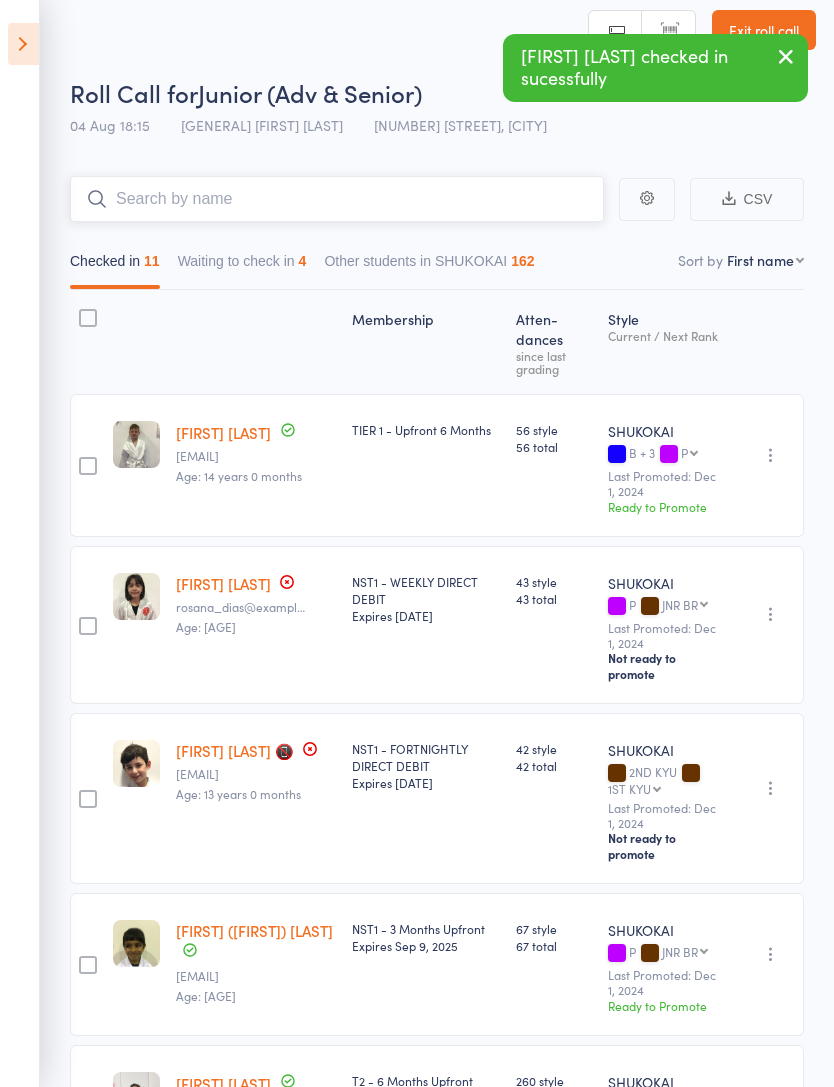 click at bounding box center [337, 199] 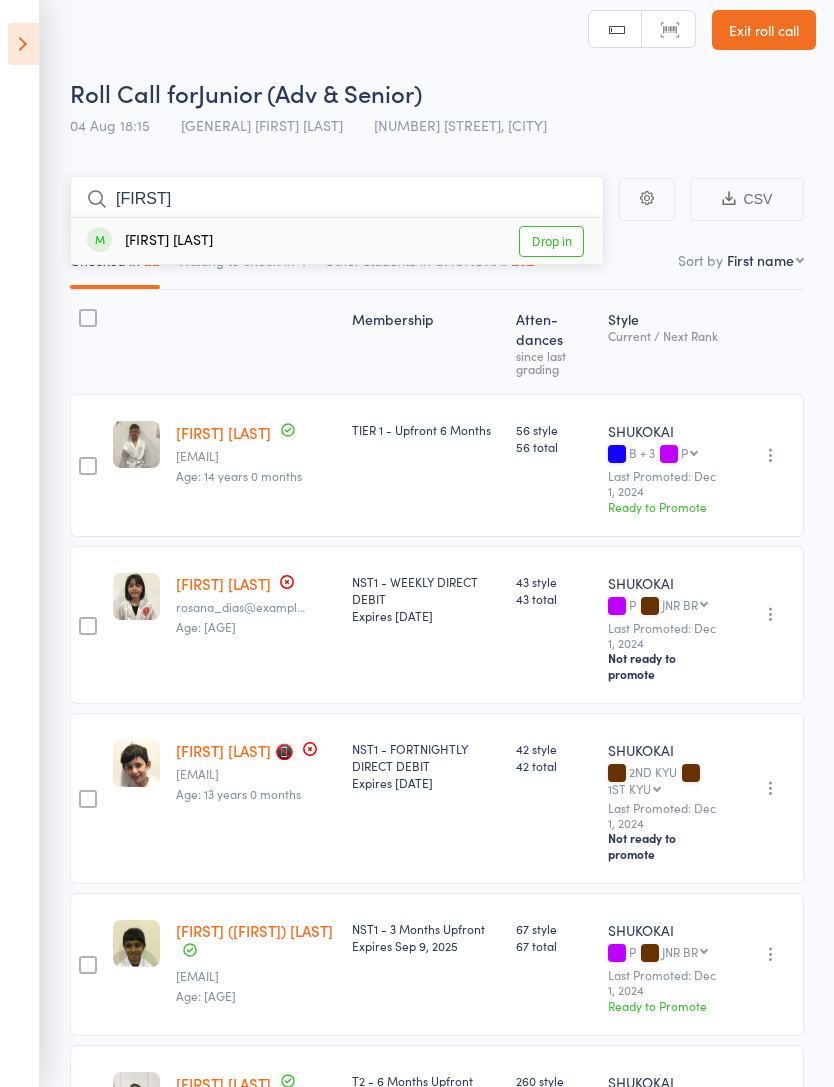 type on "[FIRST]" 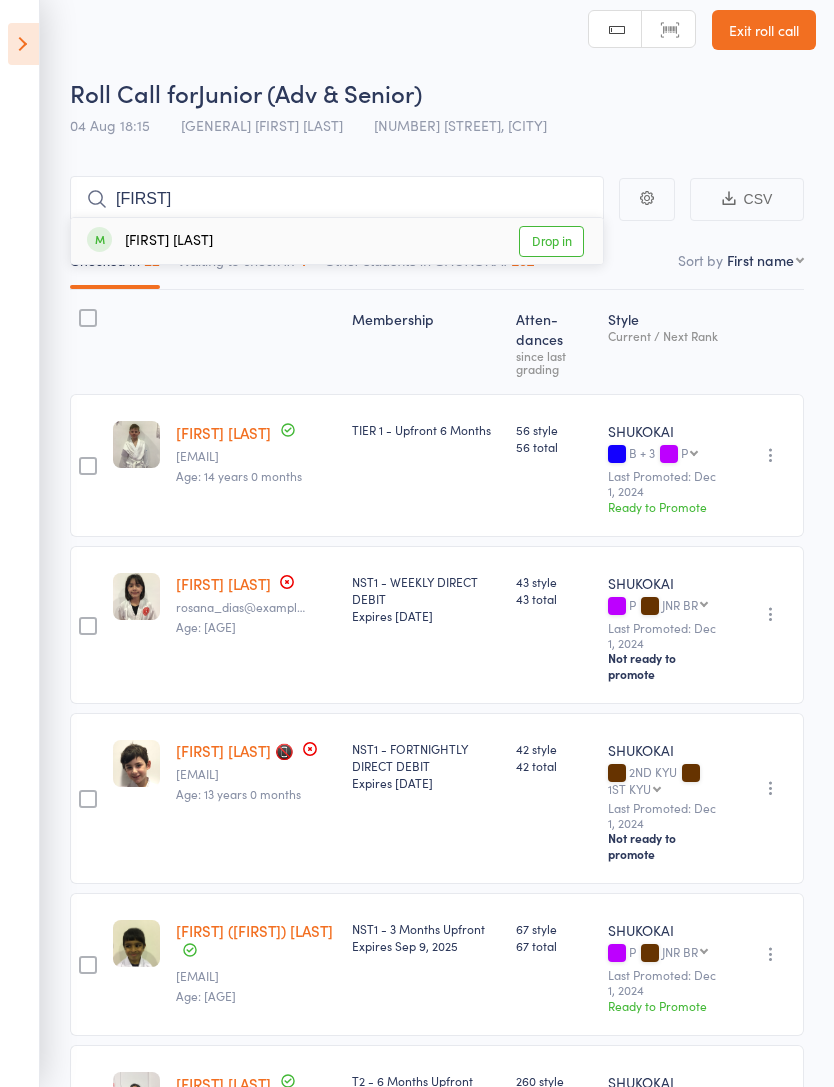 click on "Drop in" at bounding box center (551, 241) 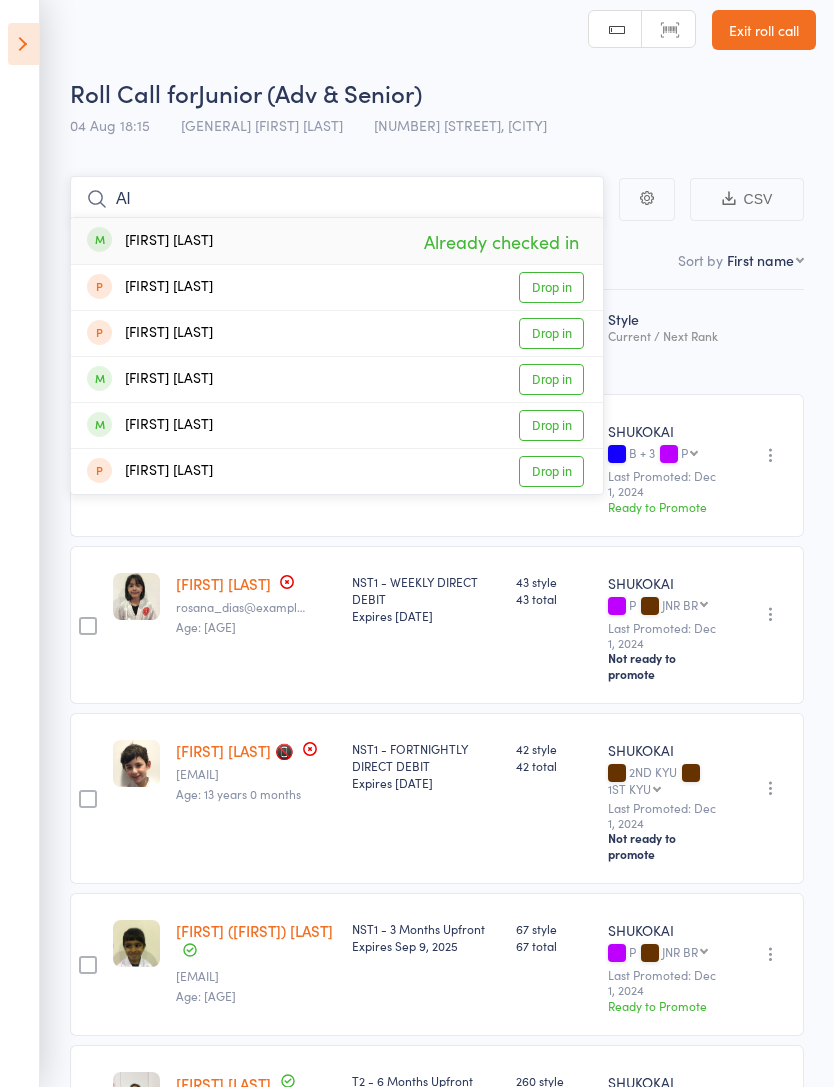 type on "A" 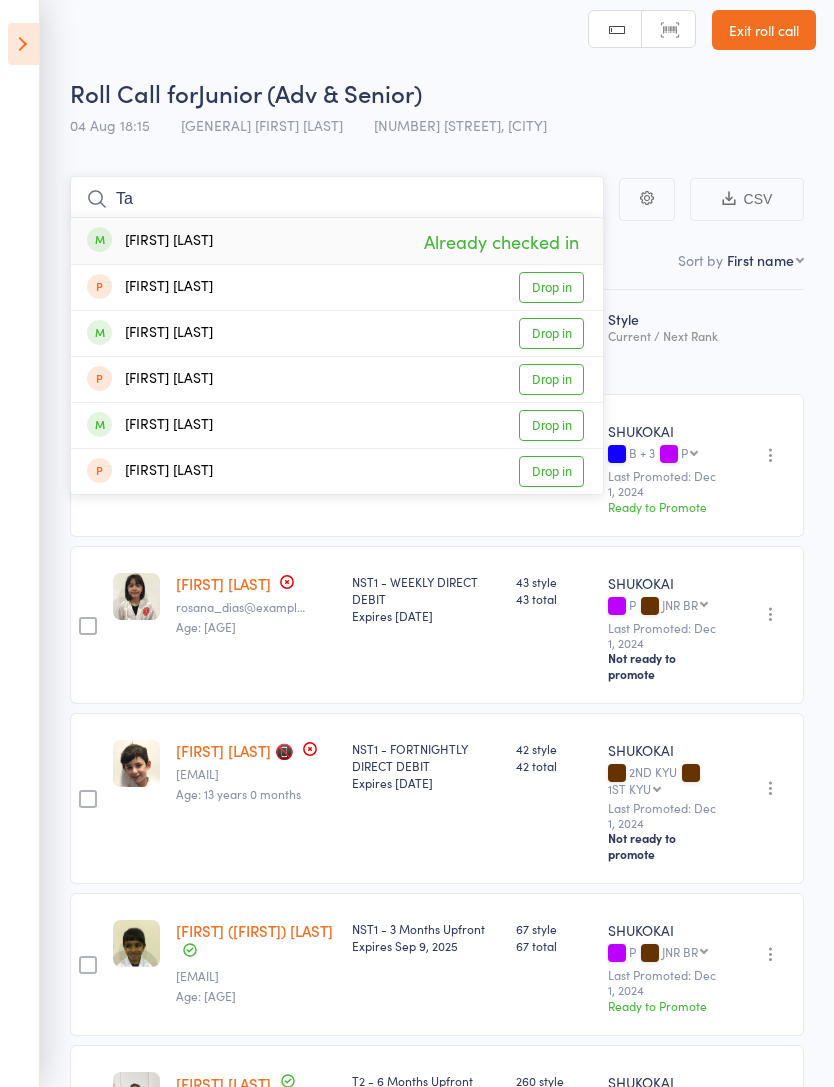 type on "T" 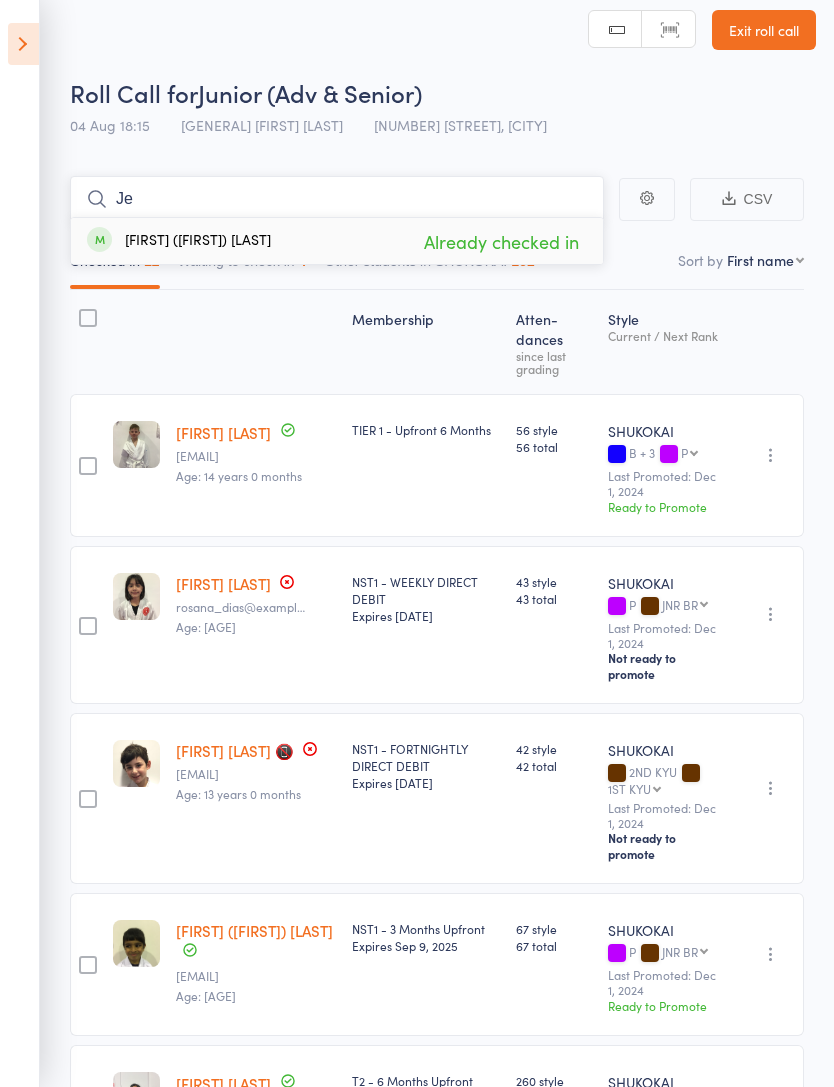 type on "J" 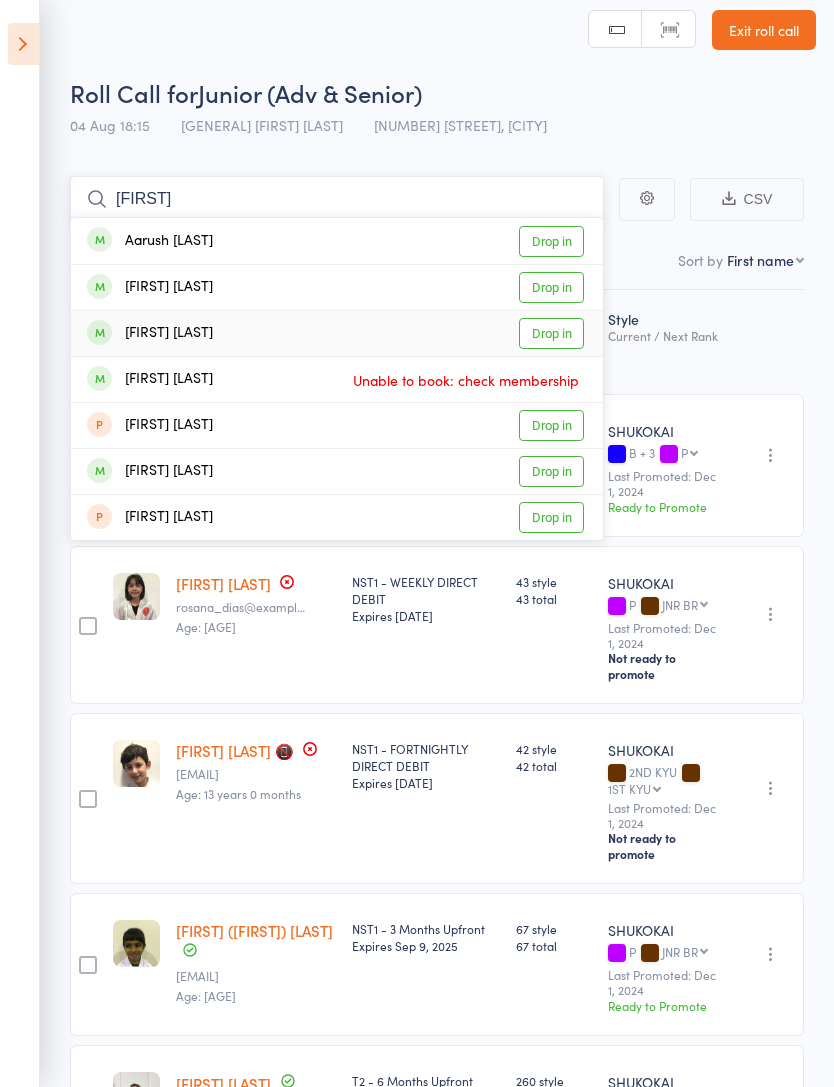 type on "[FIRST]" 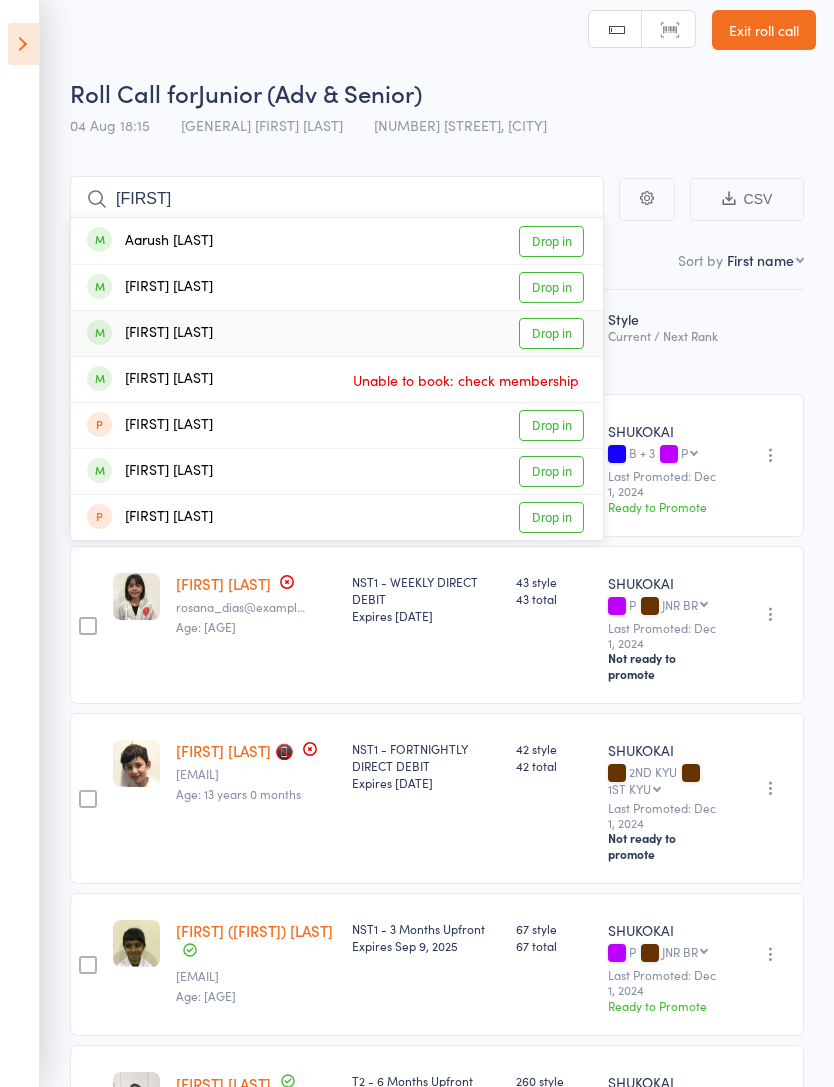 click on "Drop in" at bounding box center [551, 333] 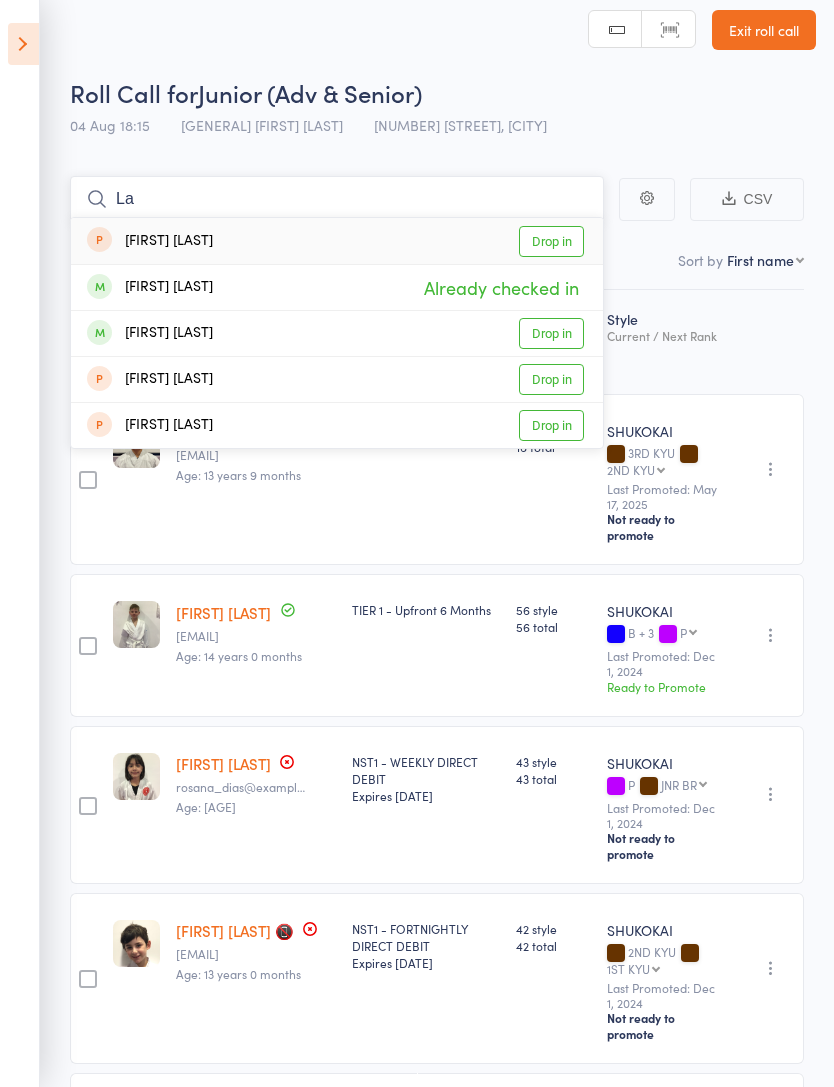 type on "L" 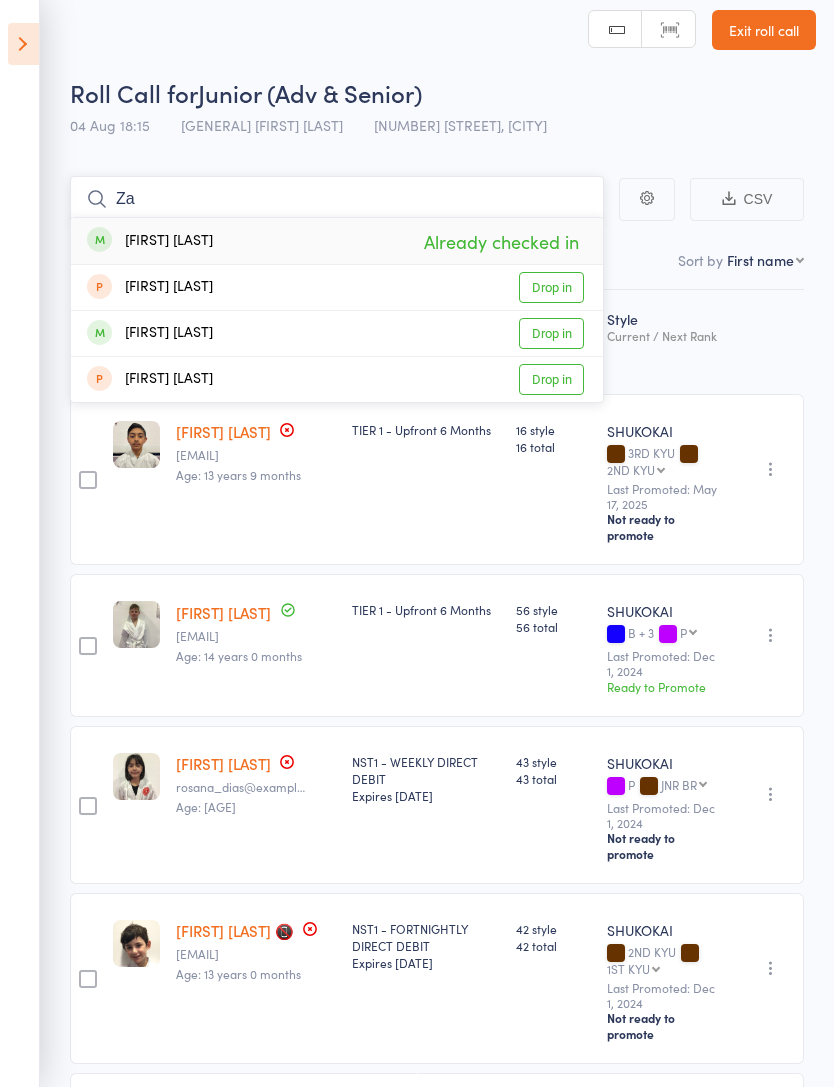 type on "Z" 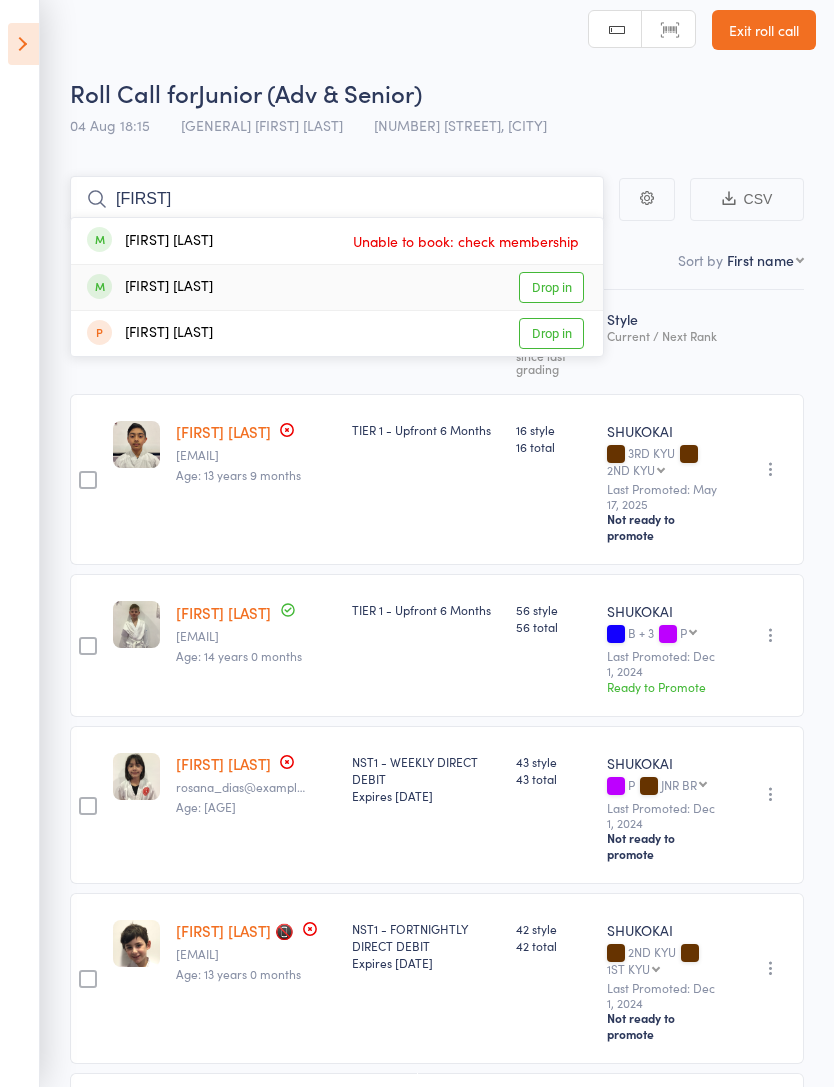 type on "[FIRST]" 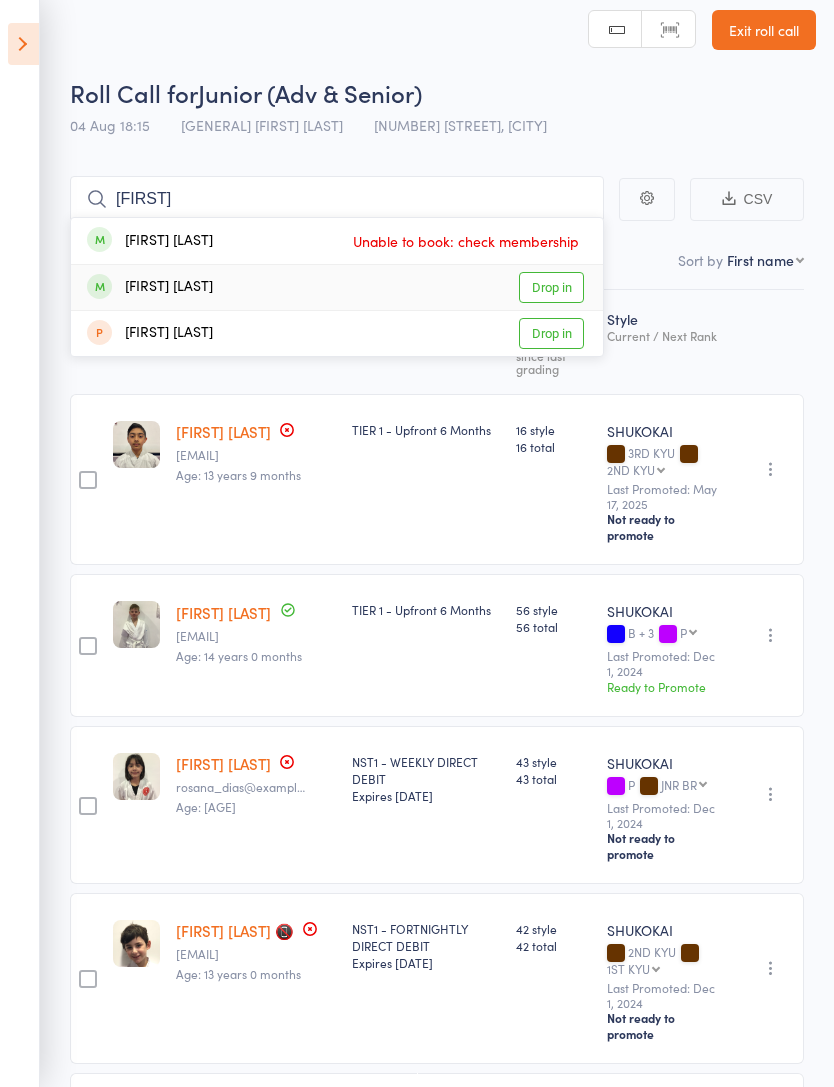 click on "Drop in" at bounding box center [551, 287] 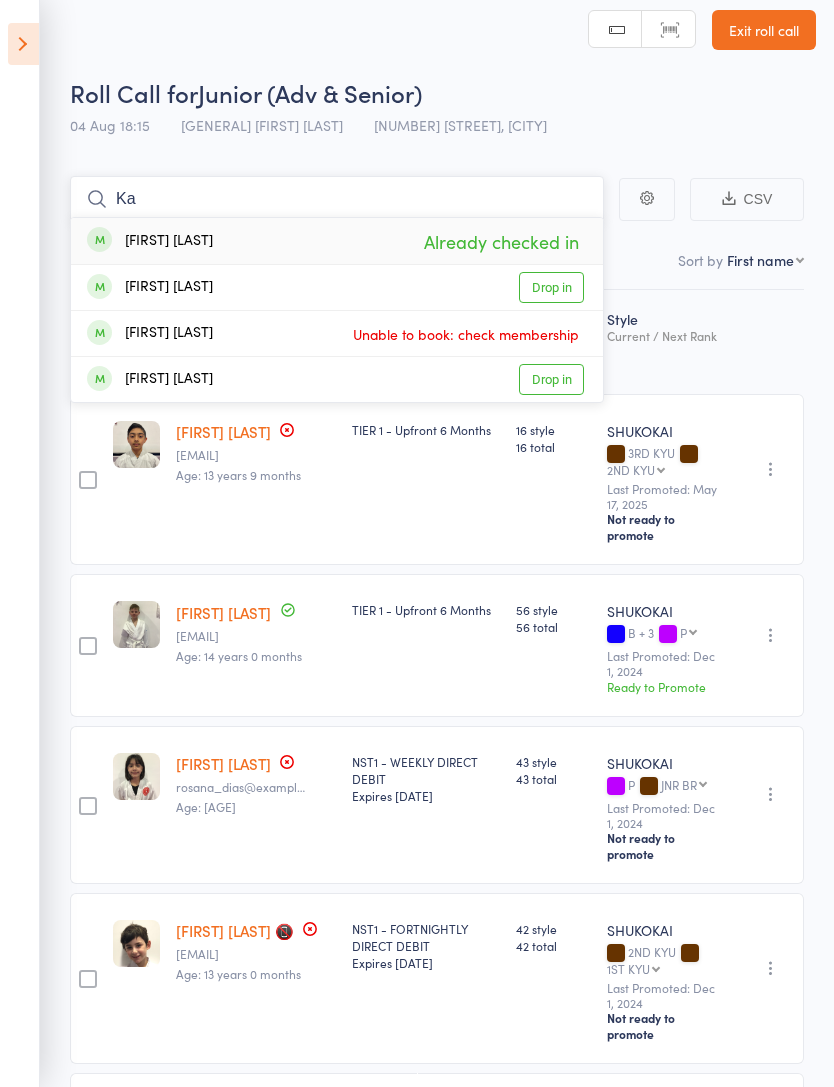 type on "K" 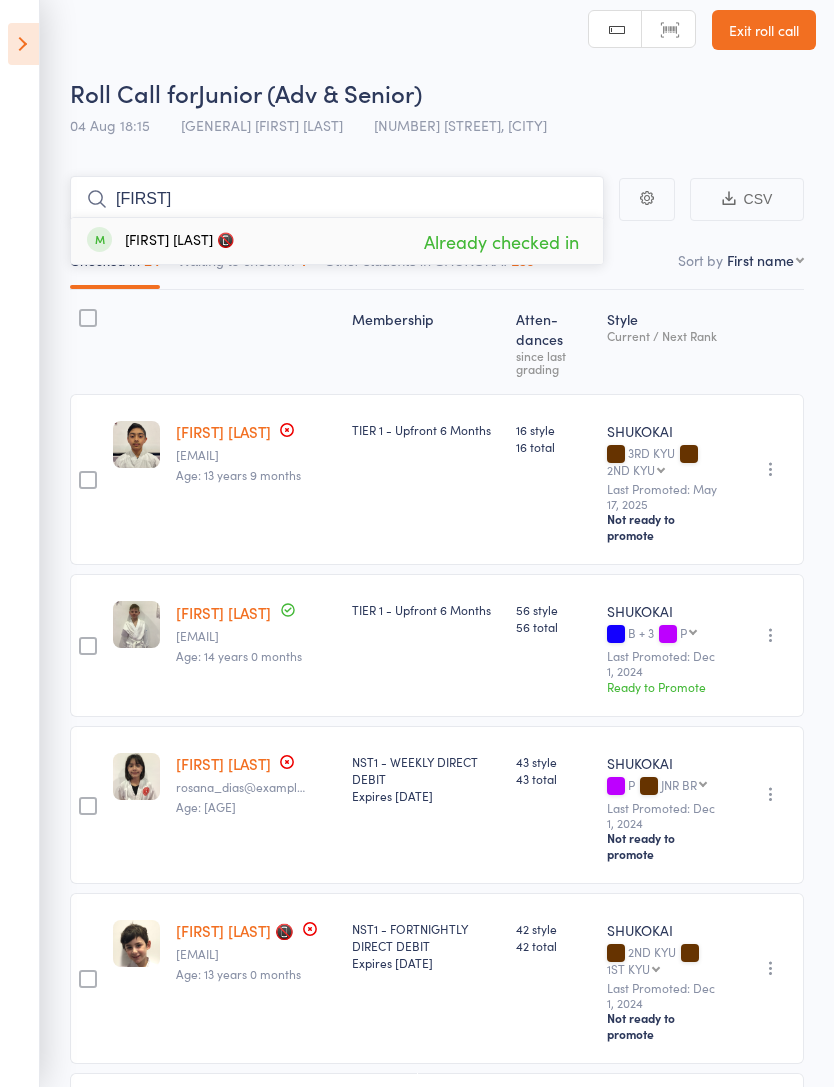 type on "W" 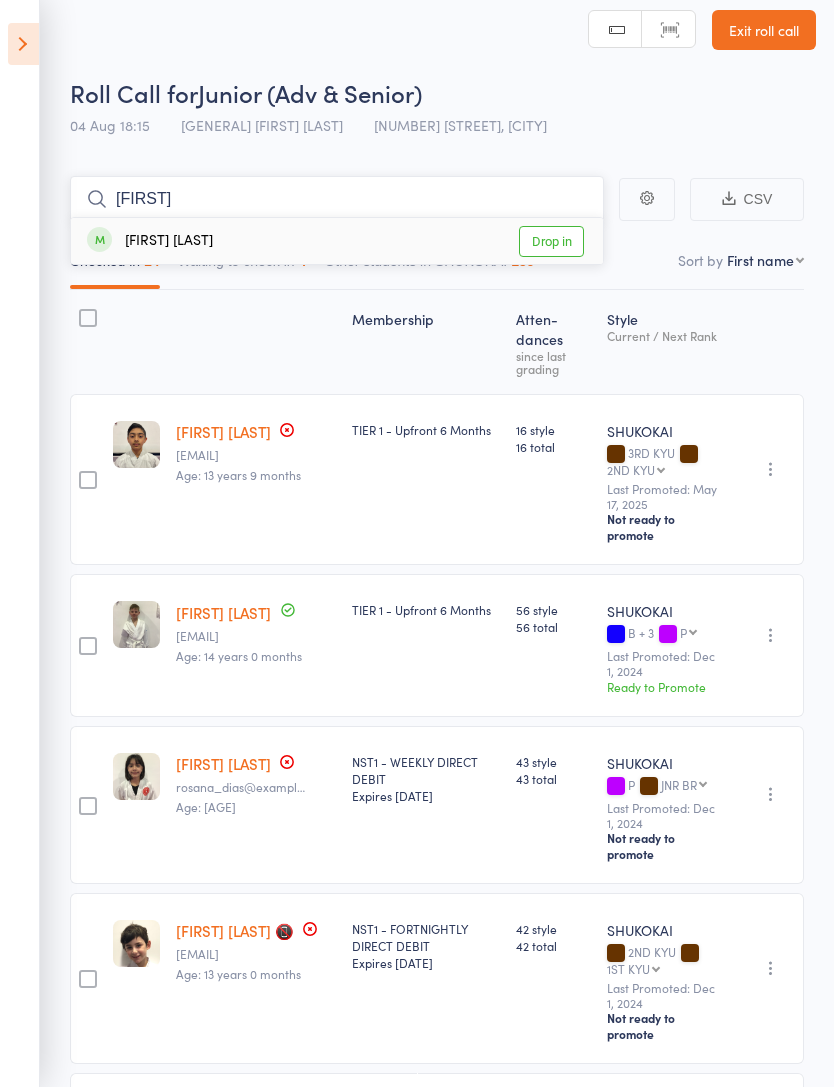 type on "[FIRST]" 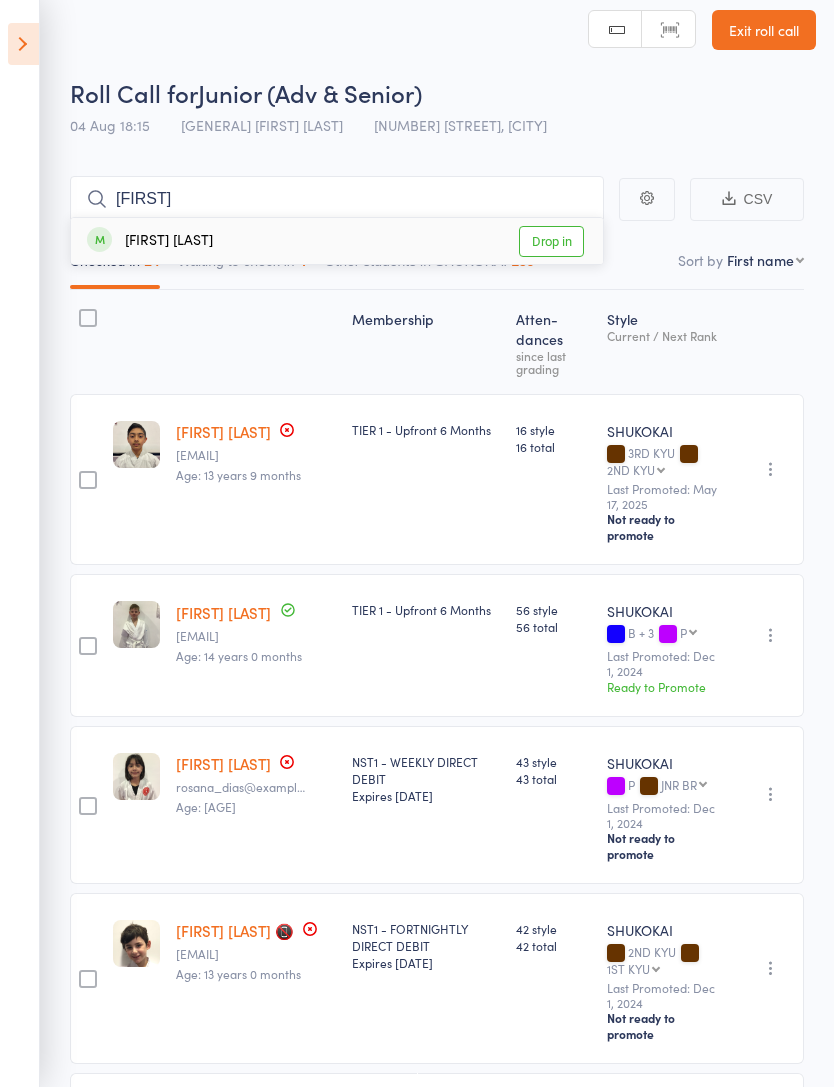 click on "Drop in" at bounding box center [551, 241] 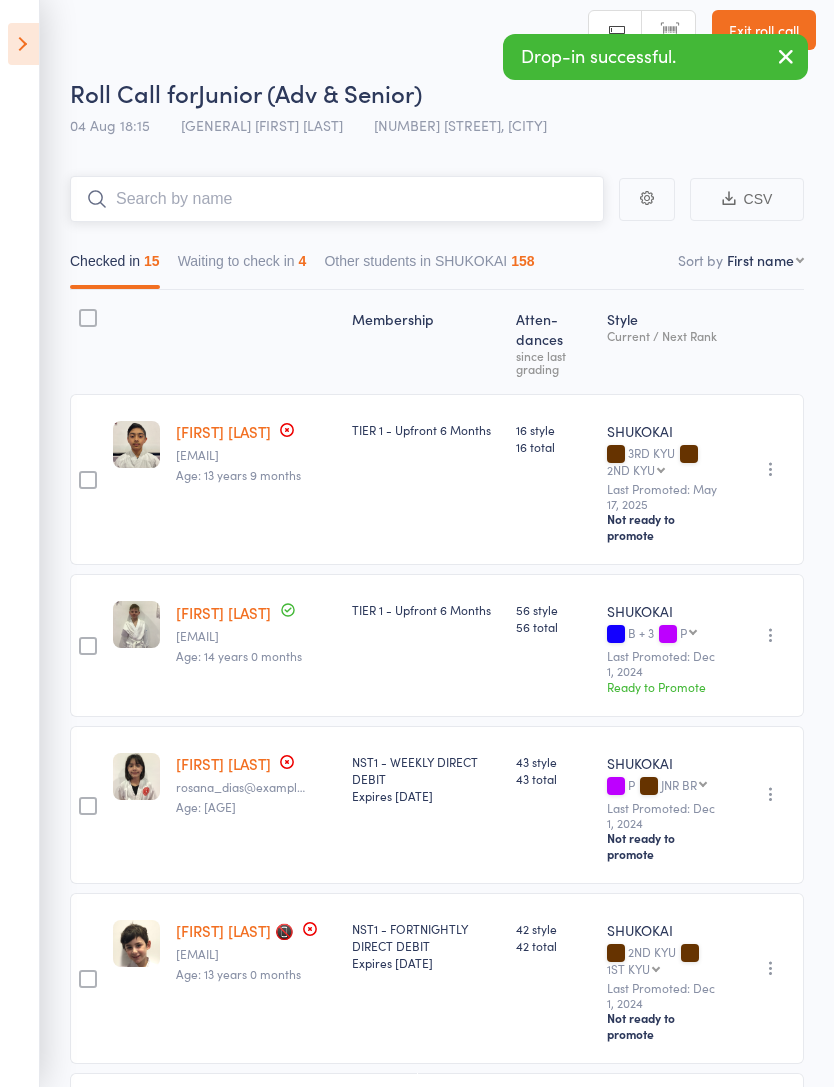 click on "Waiting to check in  4" at bounding box center (242, 266) 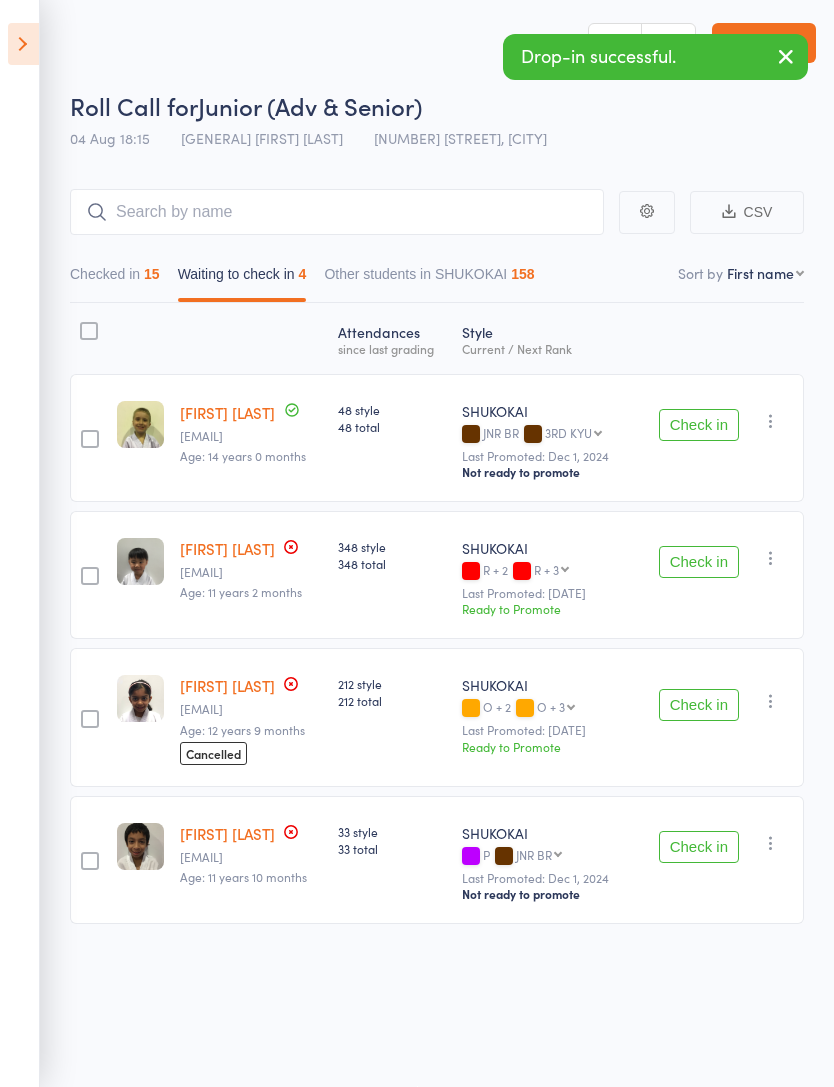 click on "Check in Check in Send message Add Note Remove Mark absent" at bounding box center (719, 438) 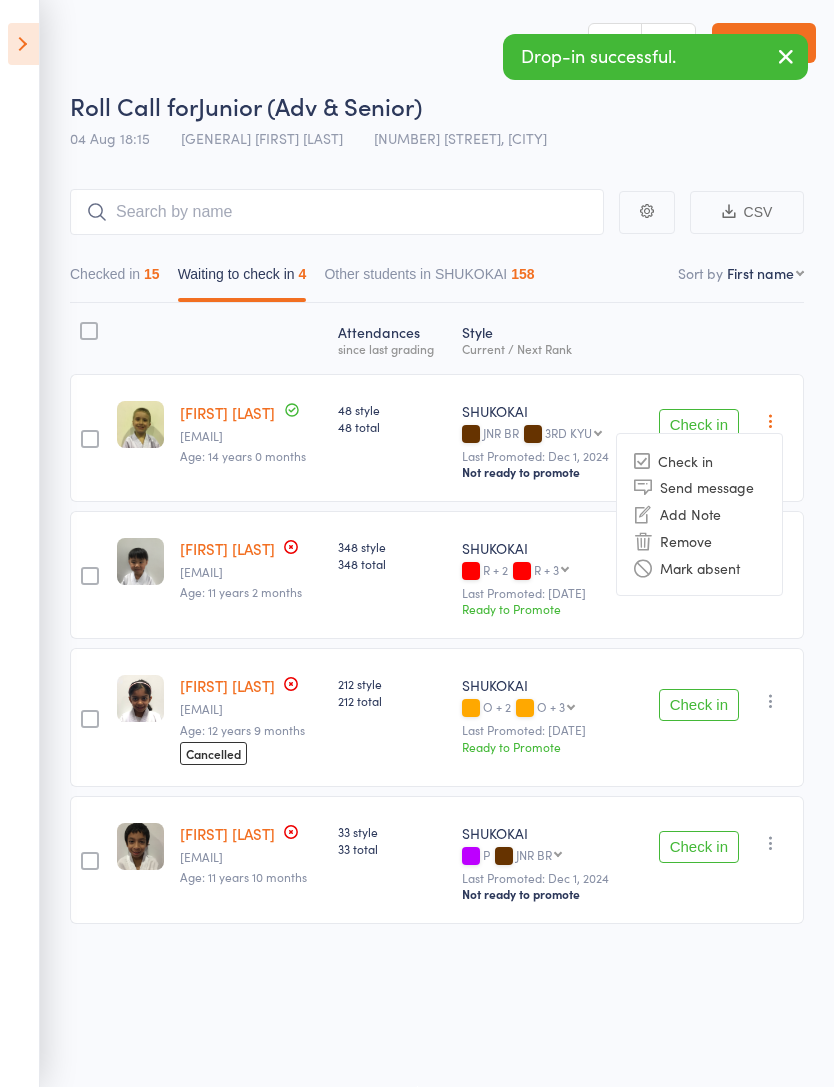 click on "Mark absent" at bounding box center (699, 567) 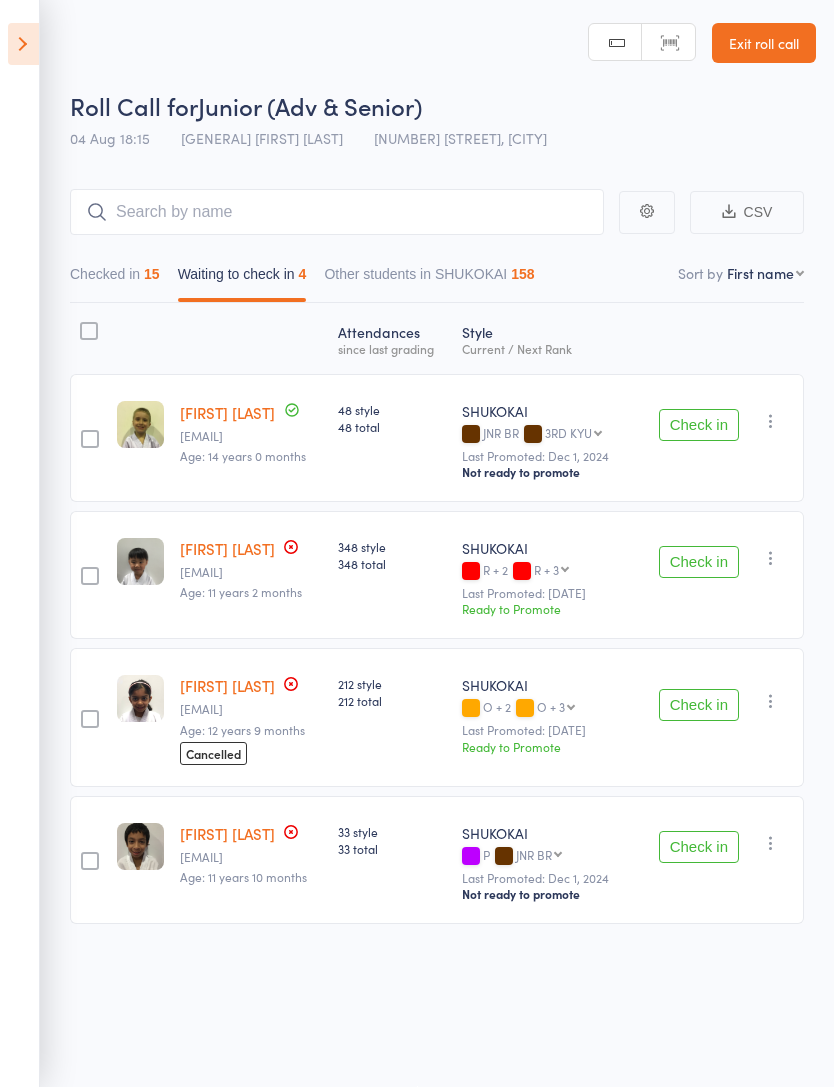 click at bounding box center [771, 558] 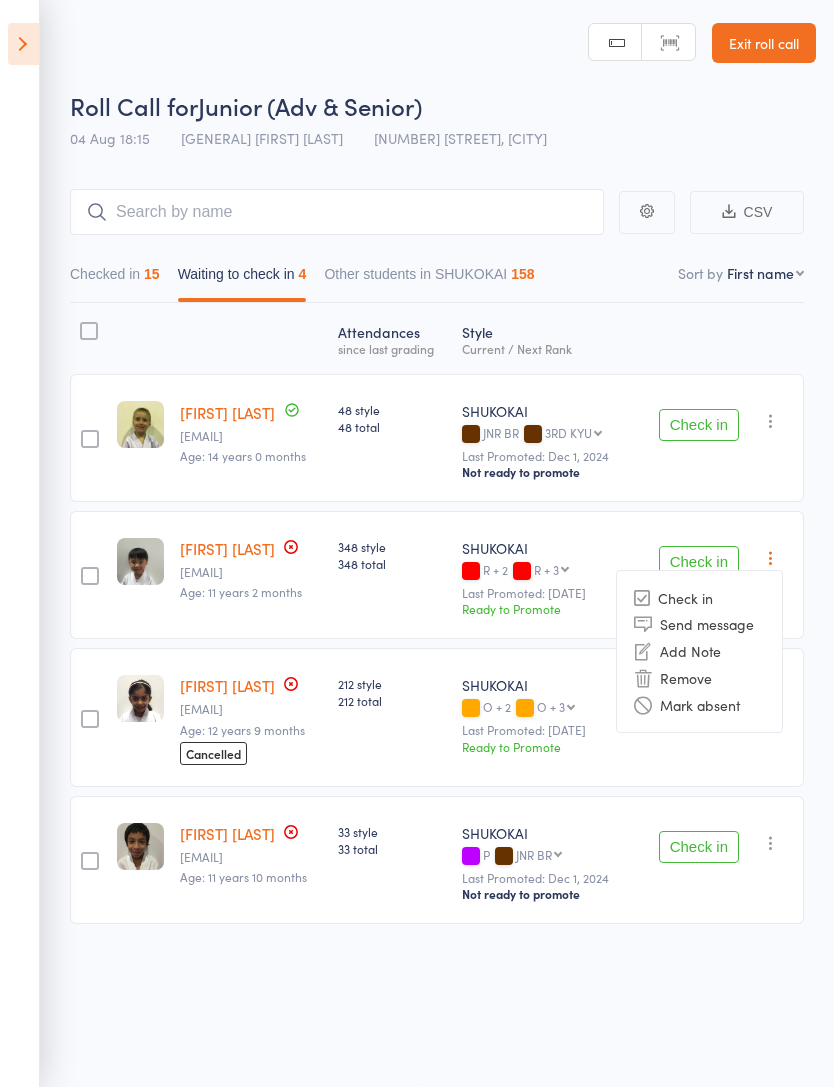 click on "Mark absent" at bounding box center [699, 704] 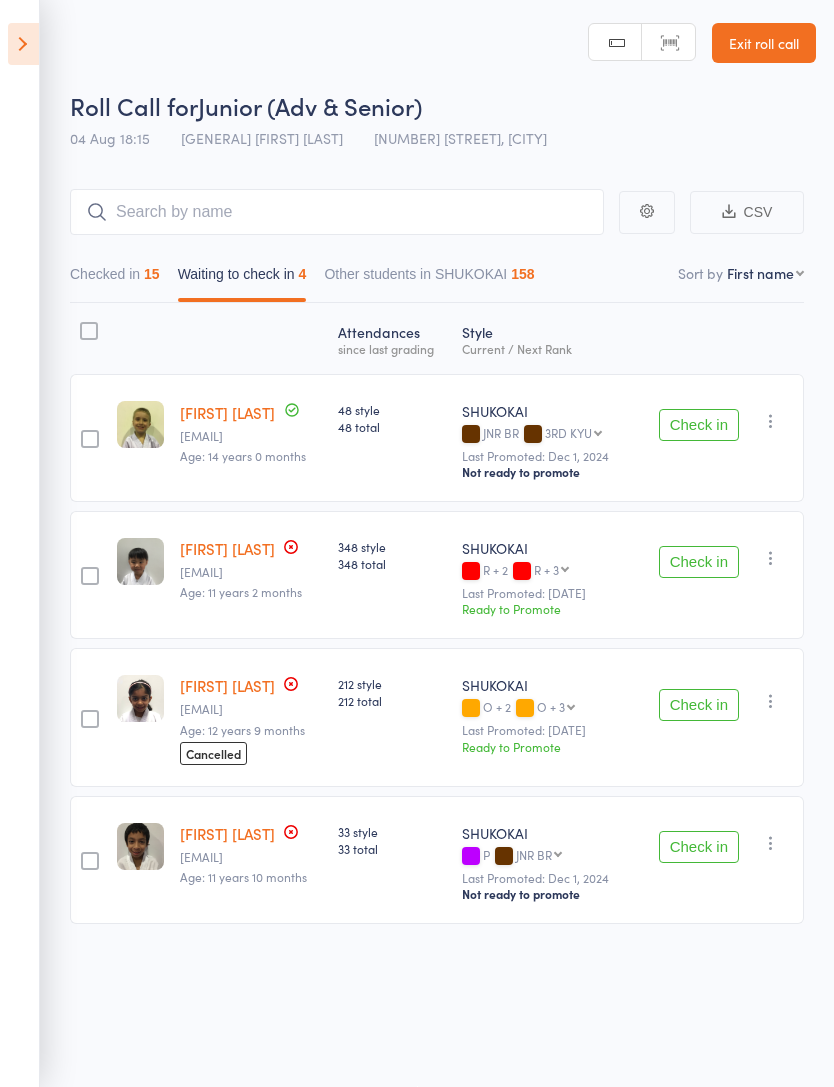 click at bounding box center [771, 701] 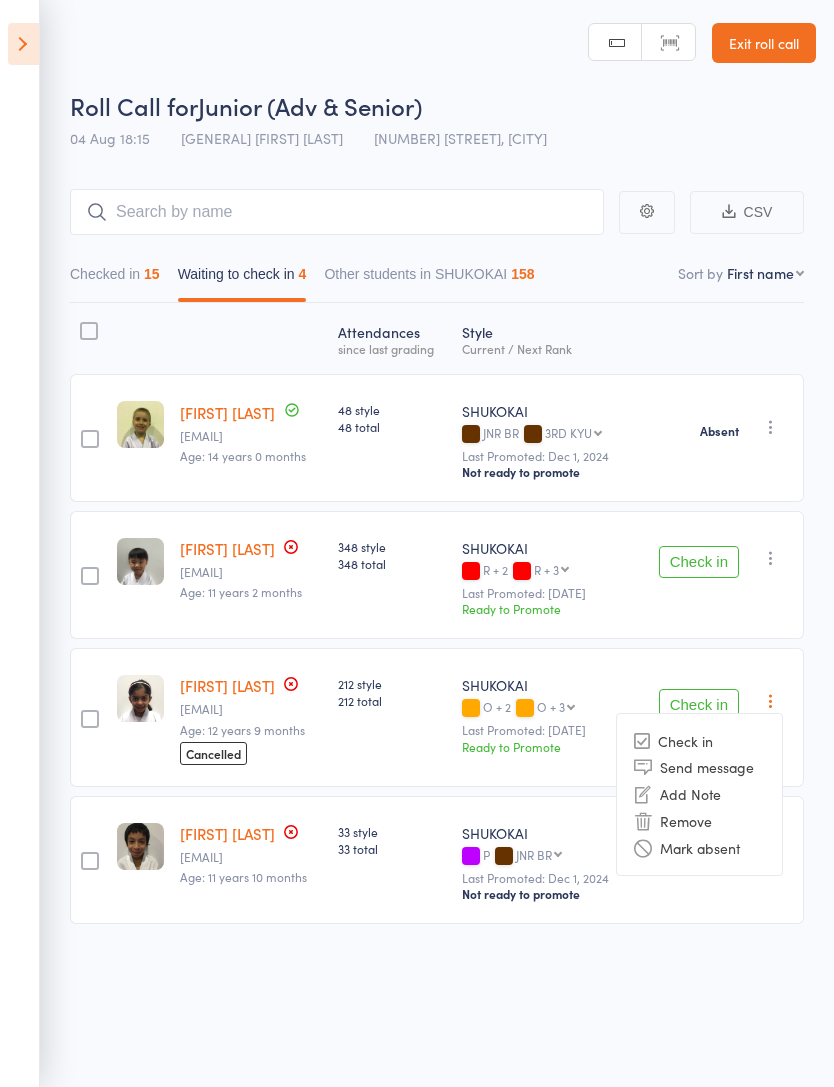 click on "Mark absent" at bounding box center [699, 847] 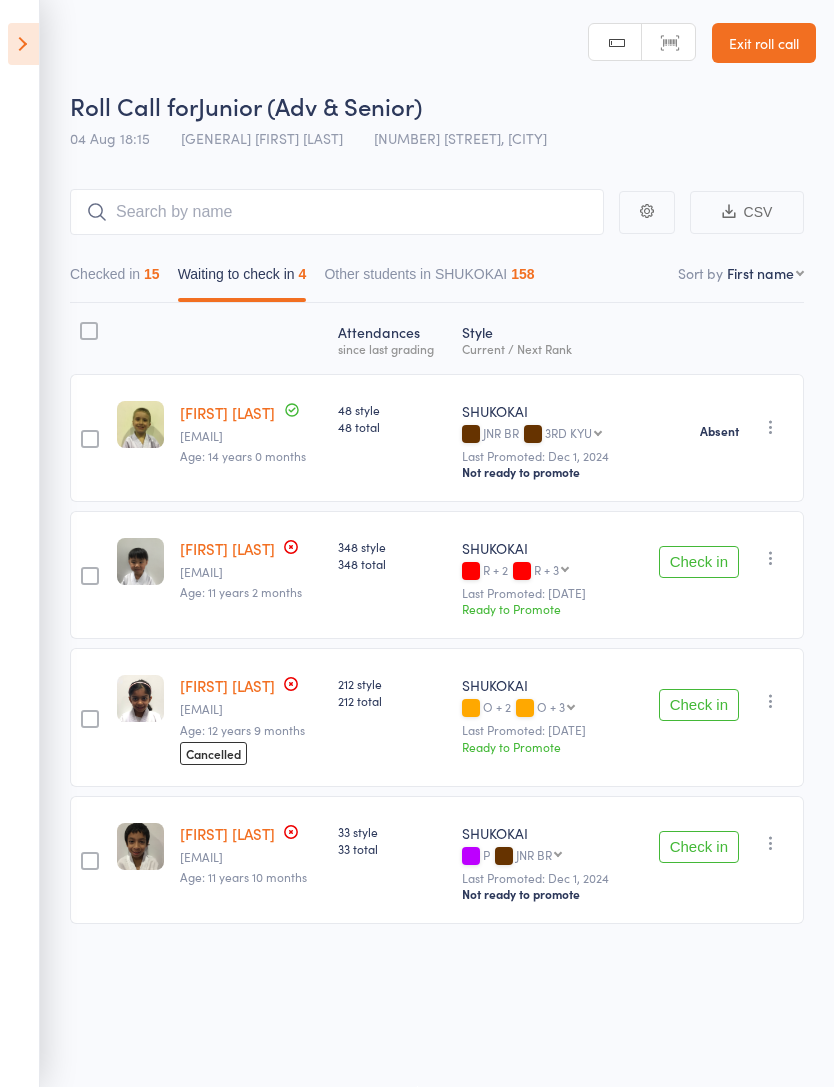 click at bounding box center (771, 843) 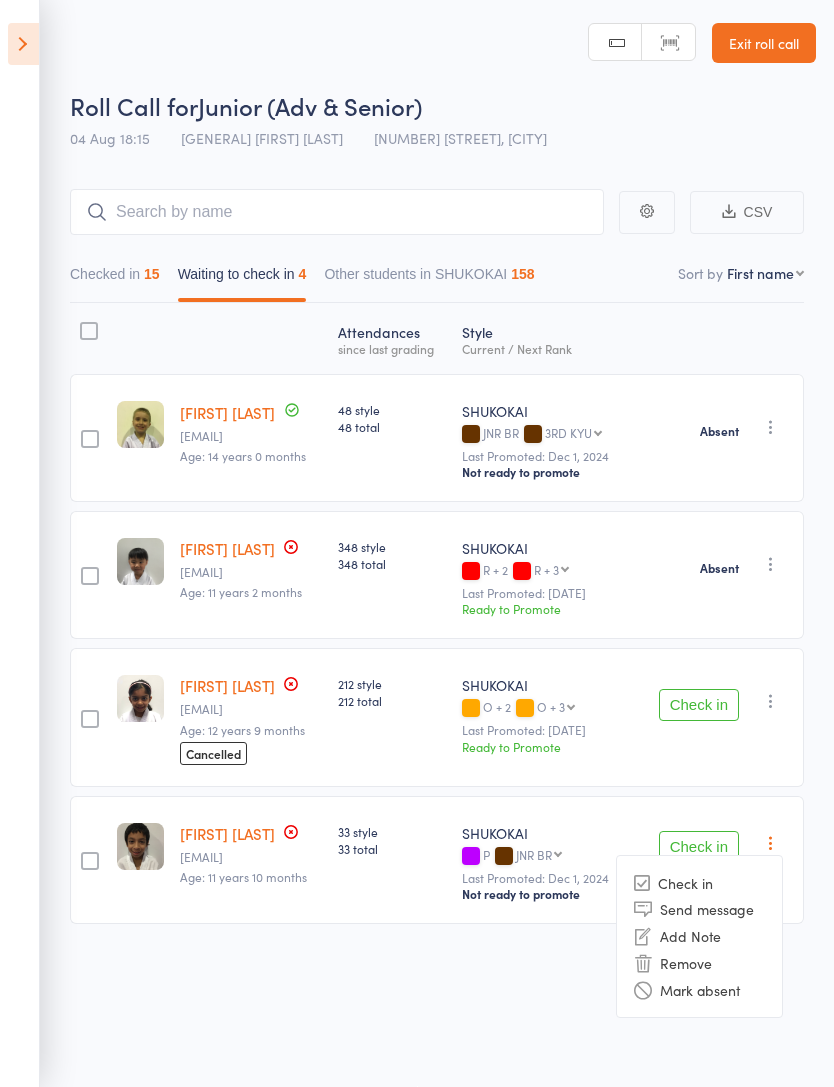 click on "Mark absent" at bounding box center (699, 989) 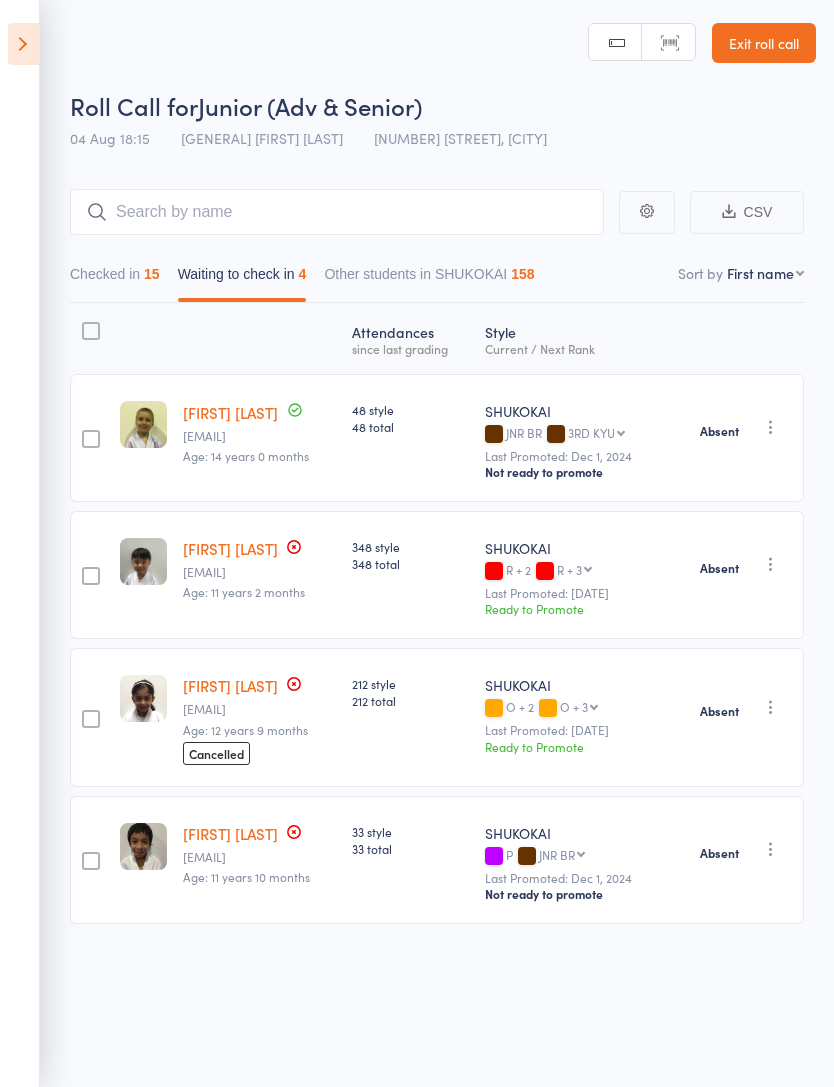 click at bounding box center (23, 44) 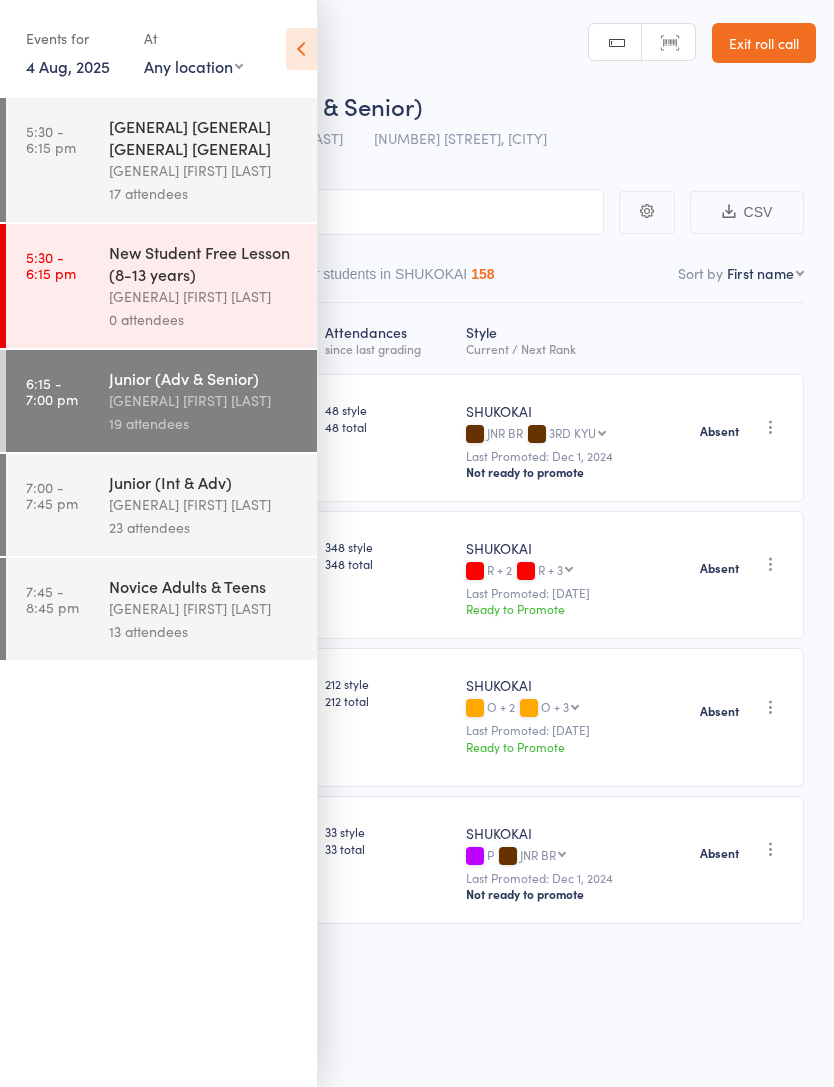 click on "[TIME] - [TIME] [GENERAL] [GENERAL] [GENERAL] [GENERAL] [GENERAL] [NUMBER] [GENERAL]" at bounding box center [161, 160] 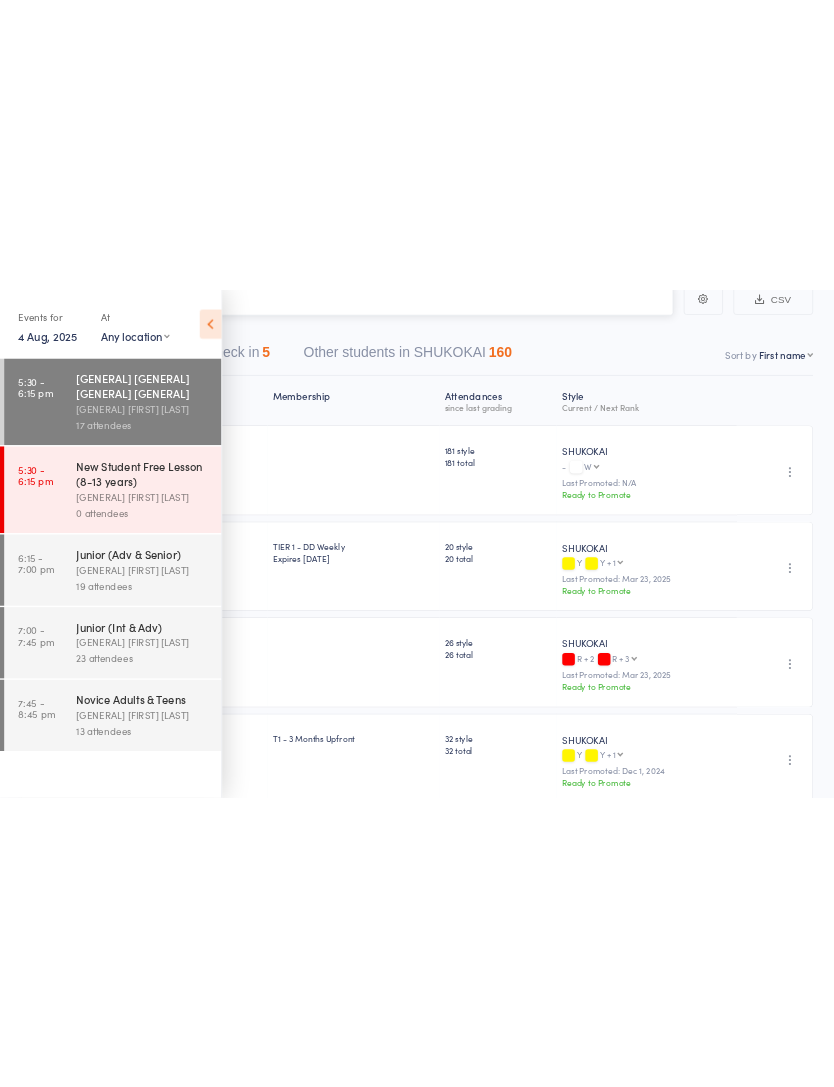 scroll, scrollTop: 14, scrollLeft: 0, axis: vertical 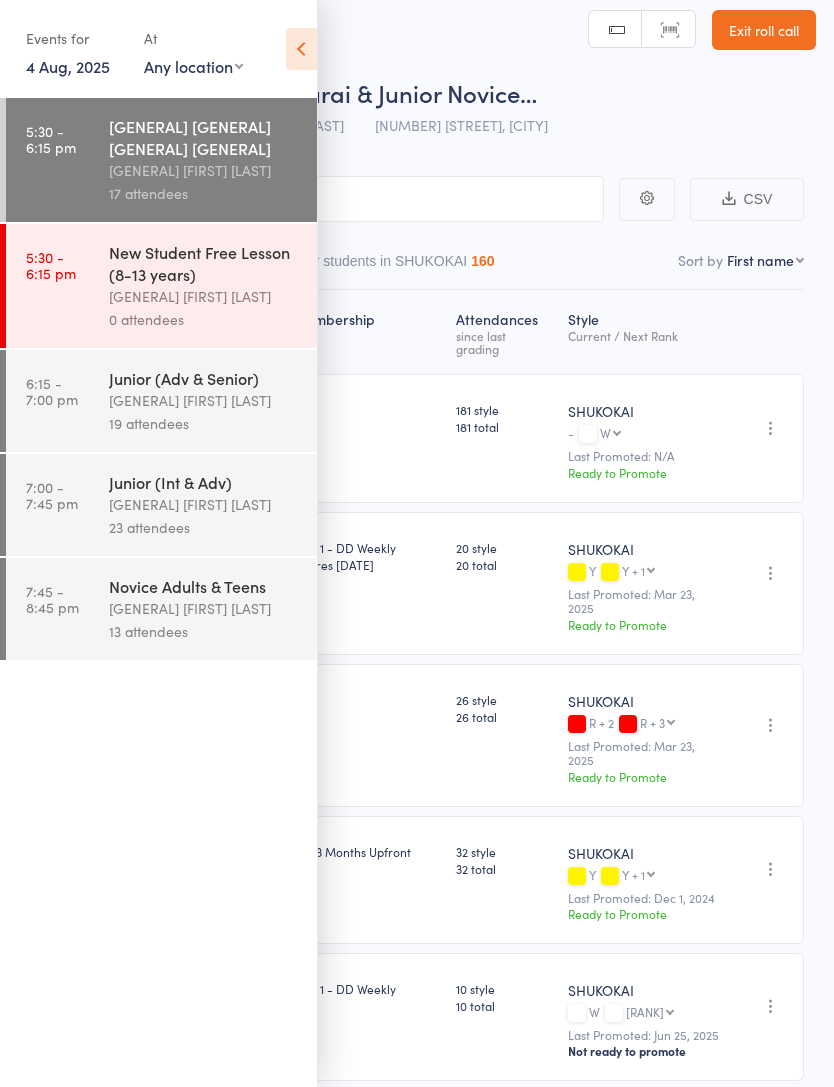 click at bounding box center (301, 49) 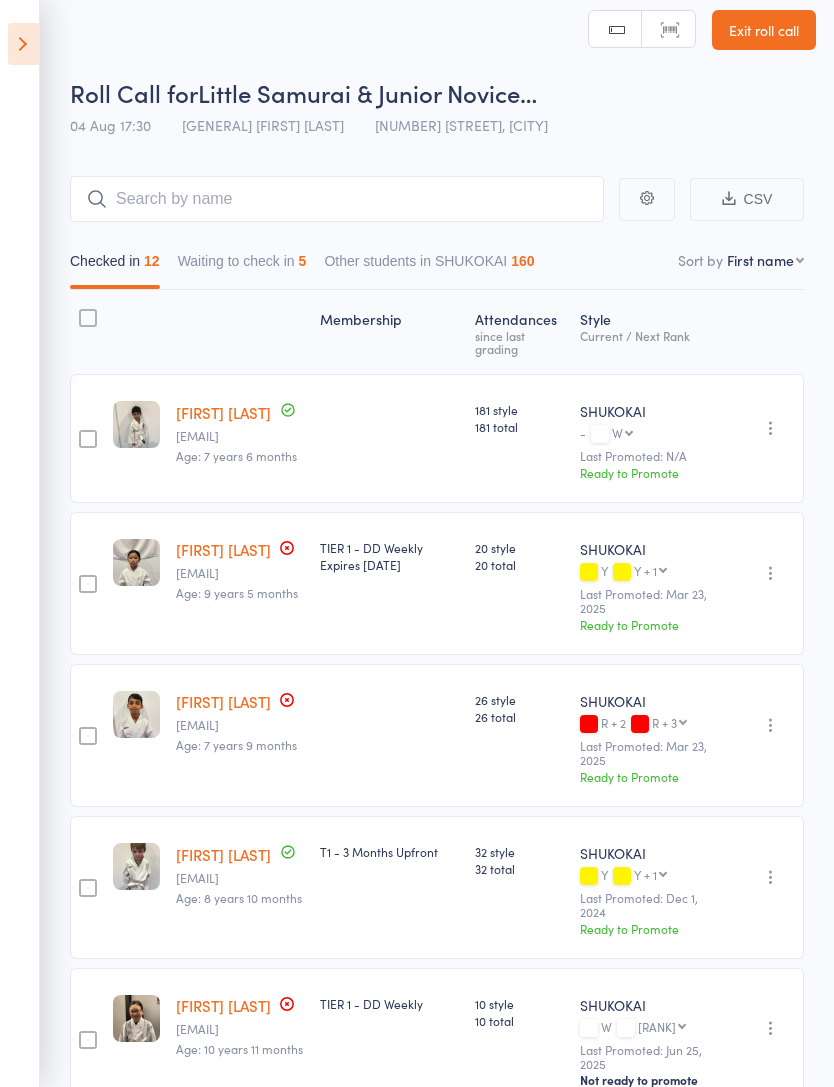 click on "Waiting to check in  5" at bounding box center (242, 266) 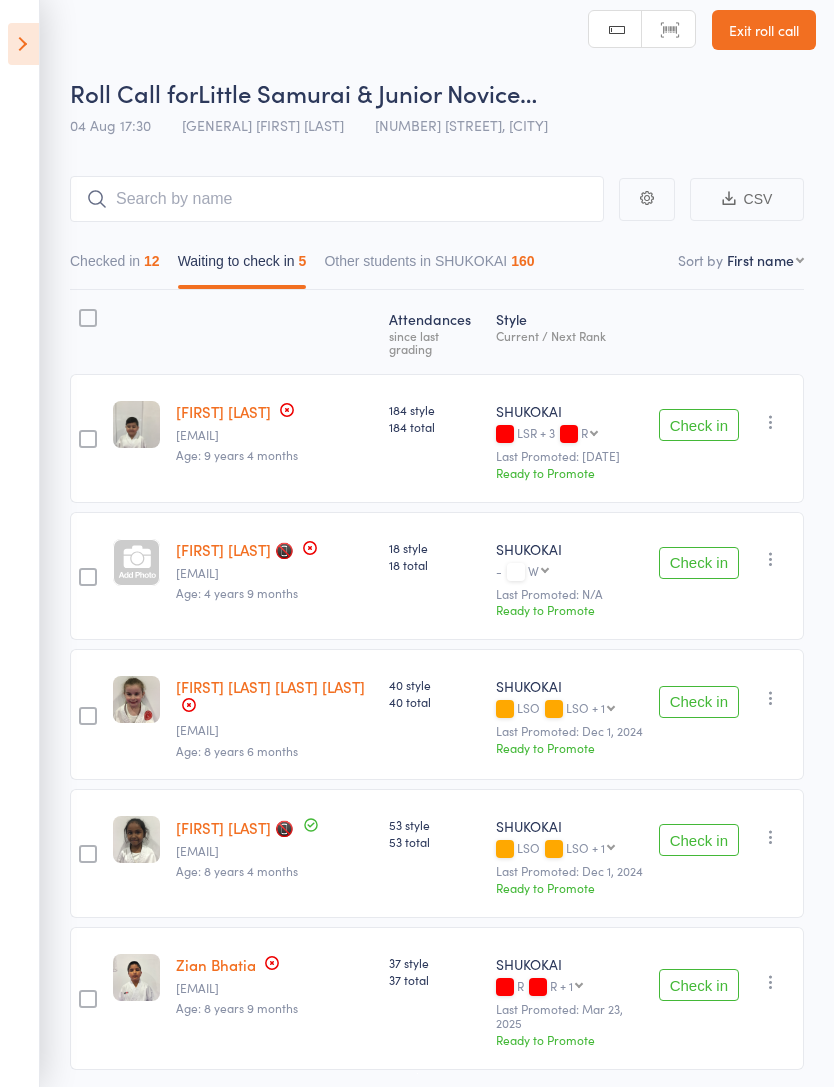 click at bounding box center (771, 422) 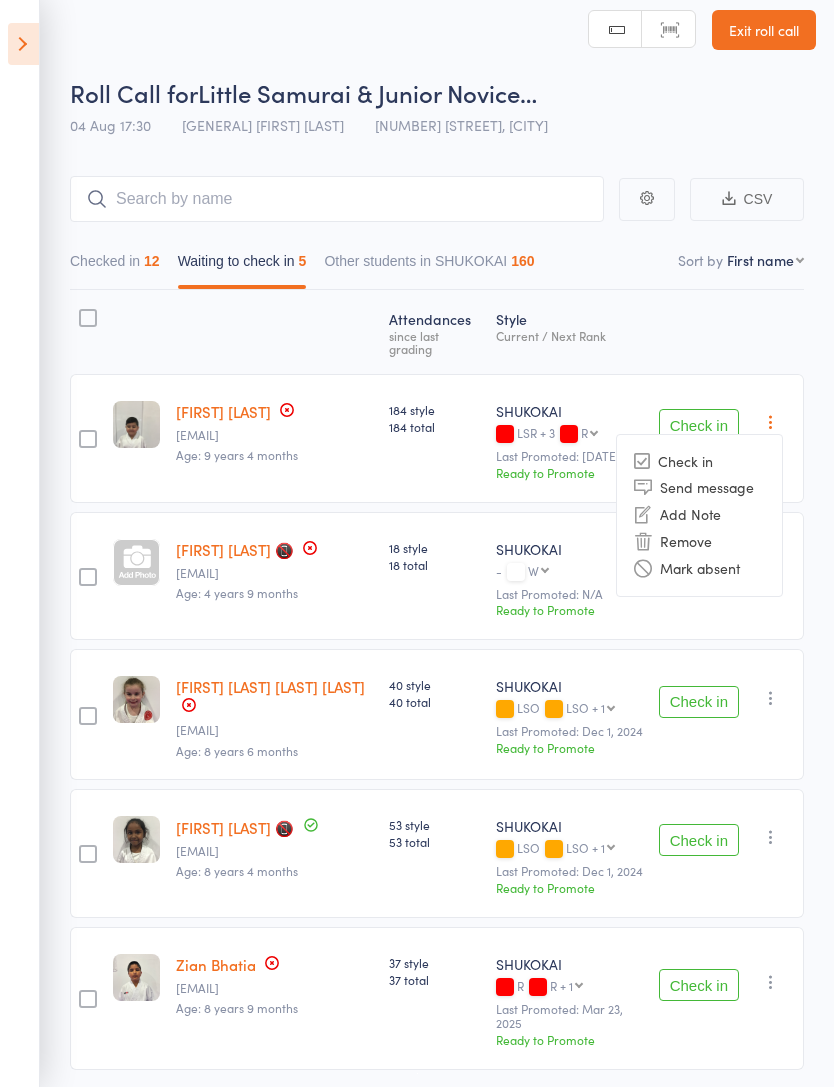 click on "Mark absent" at bounding box center (699, 568) 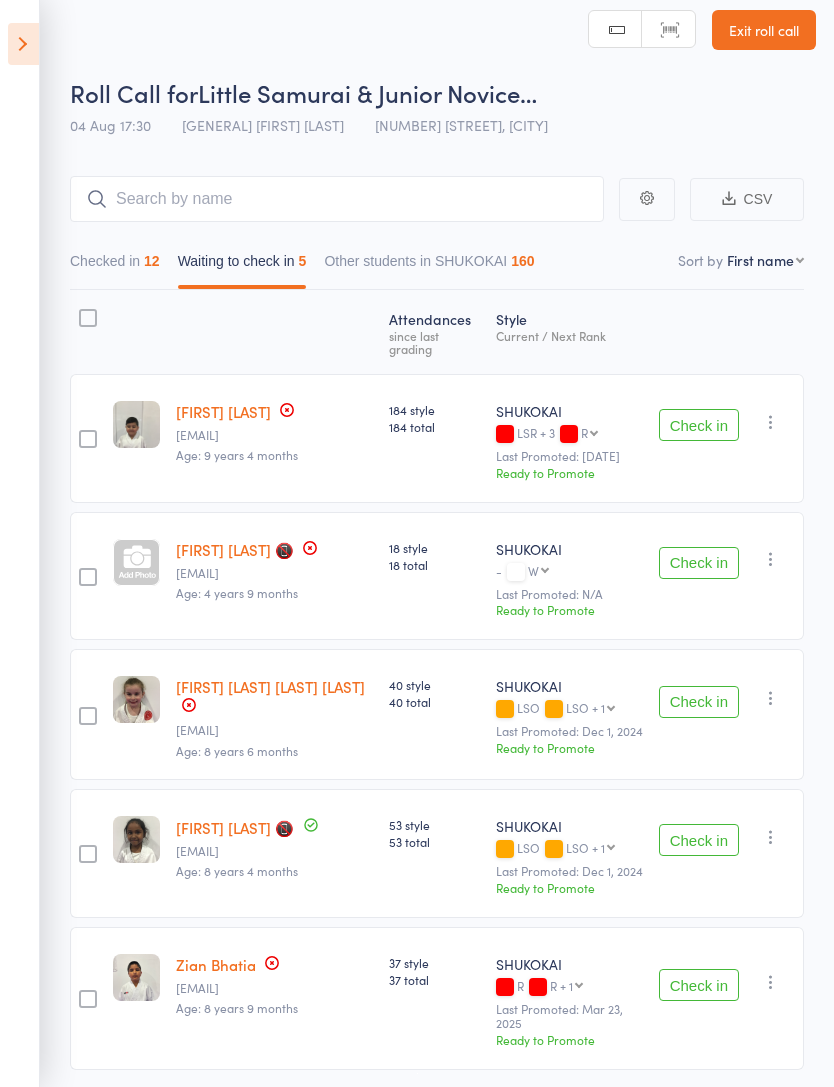 click at bounding box center [771, 559] 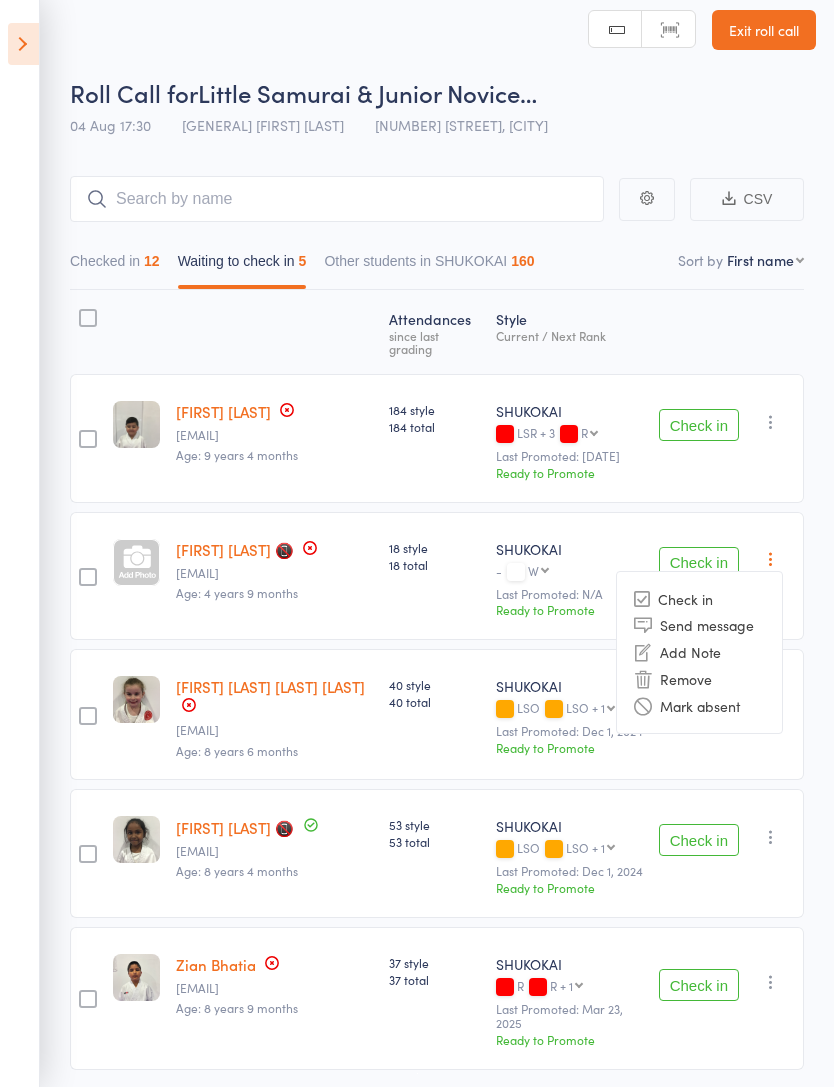 click on "Mark absent" at bounding box center (699, 705) 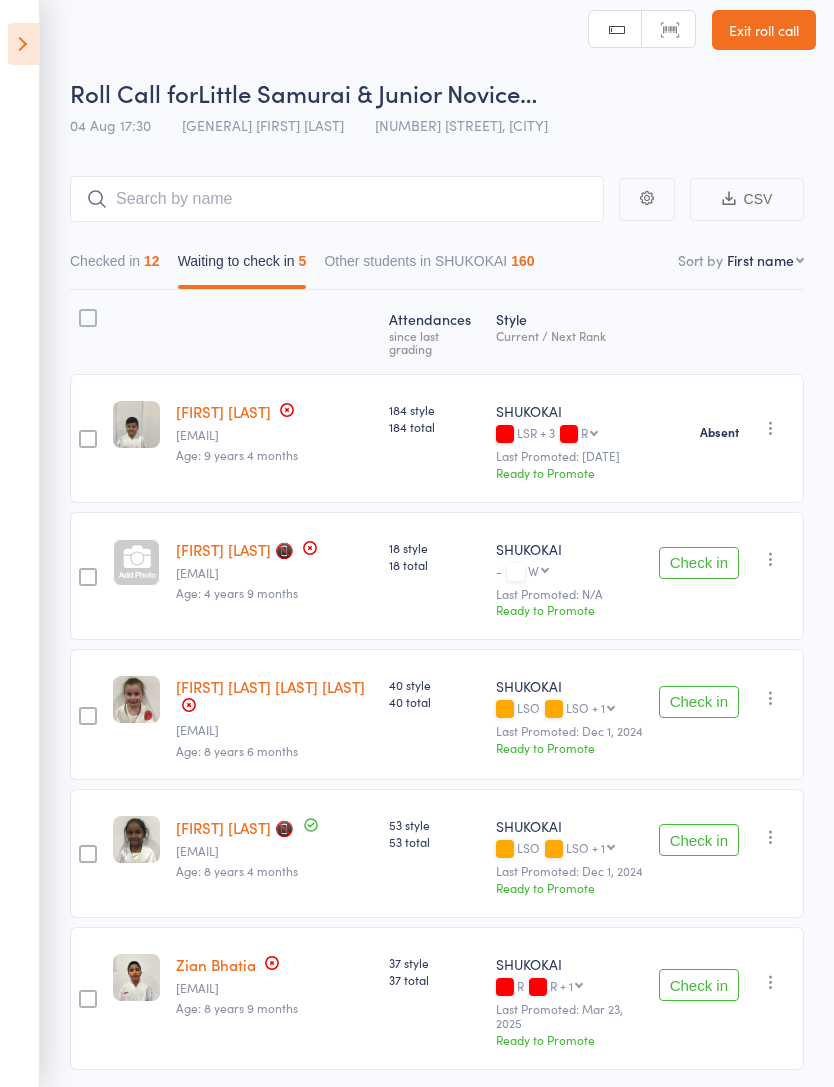 click at bounding box center [771, 698] 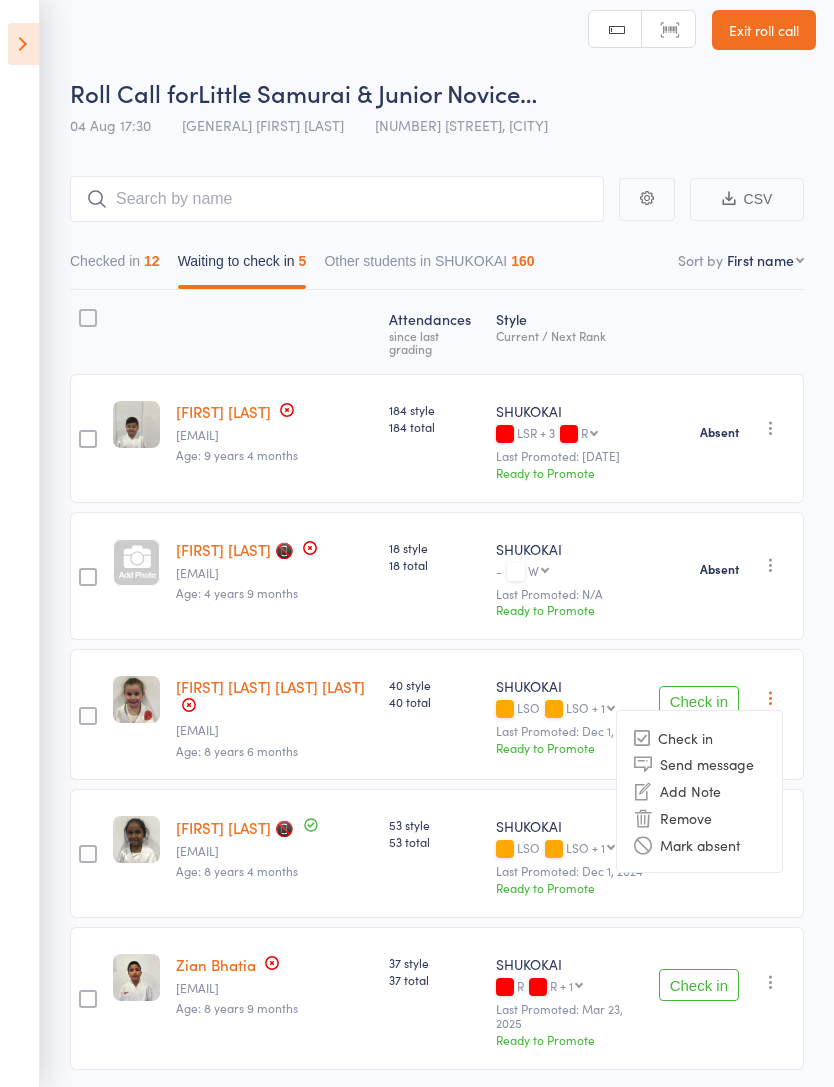click on "Mark absent" at bounding box center [699, 844] 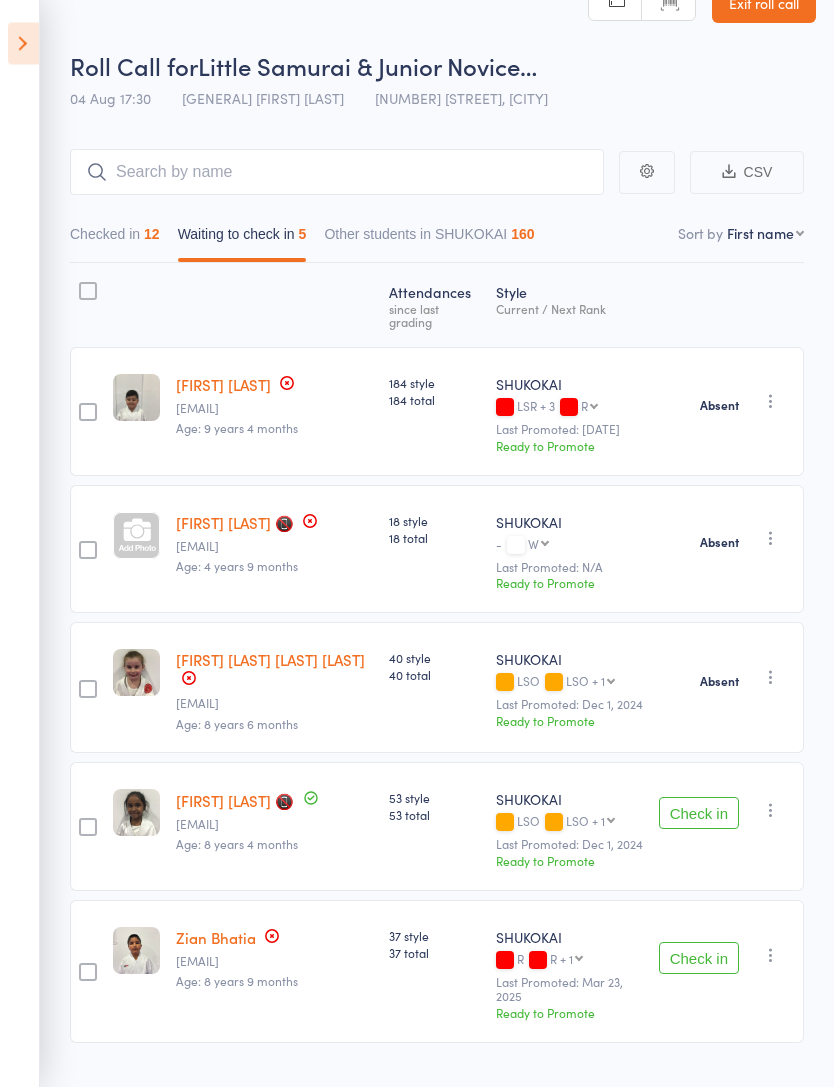 scroll, scrollTop: 56, scrollLeft: 0, axis: vertical 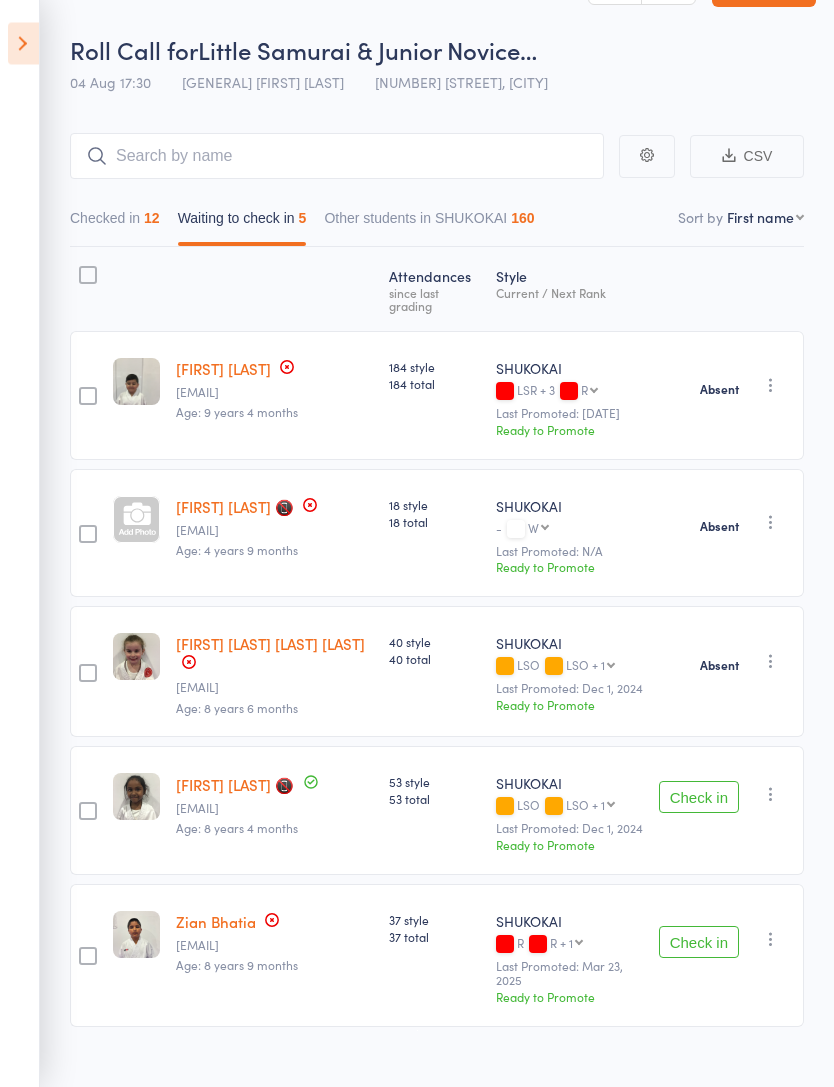 click at bounding box center [771, 795] 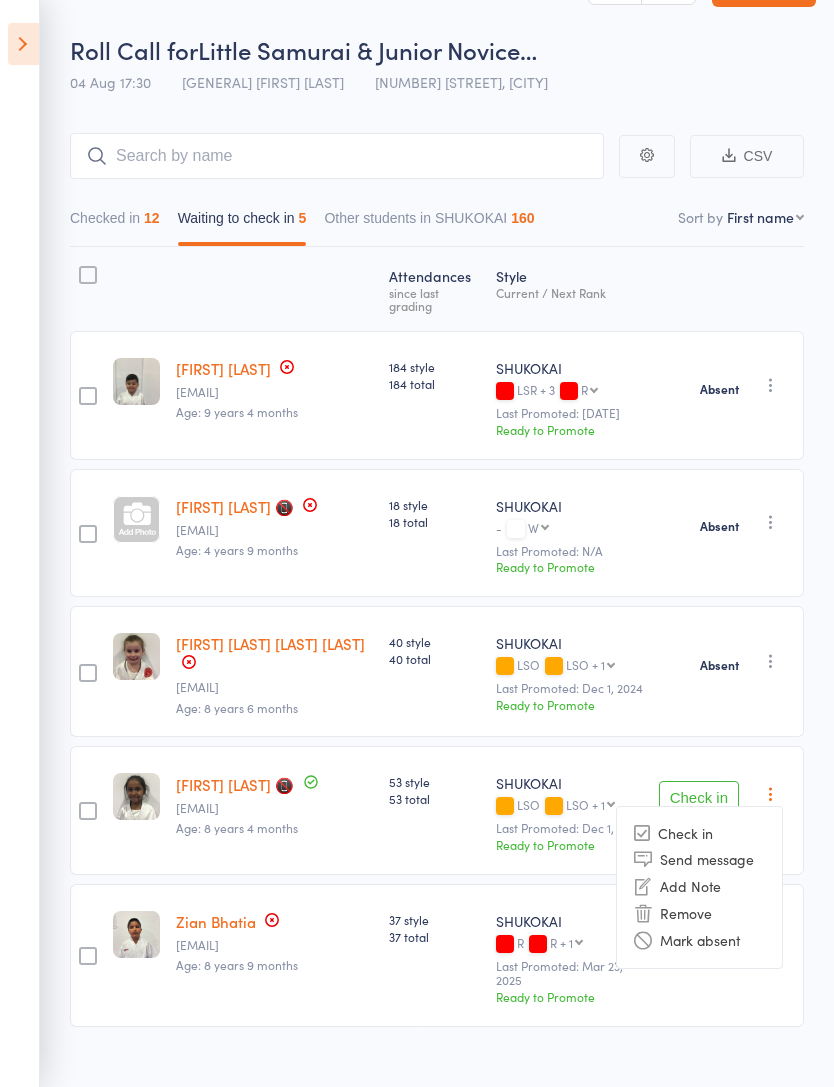 click on "Mark absent" at bounding box center (699, 940) 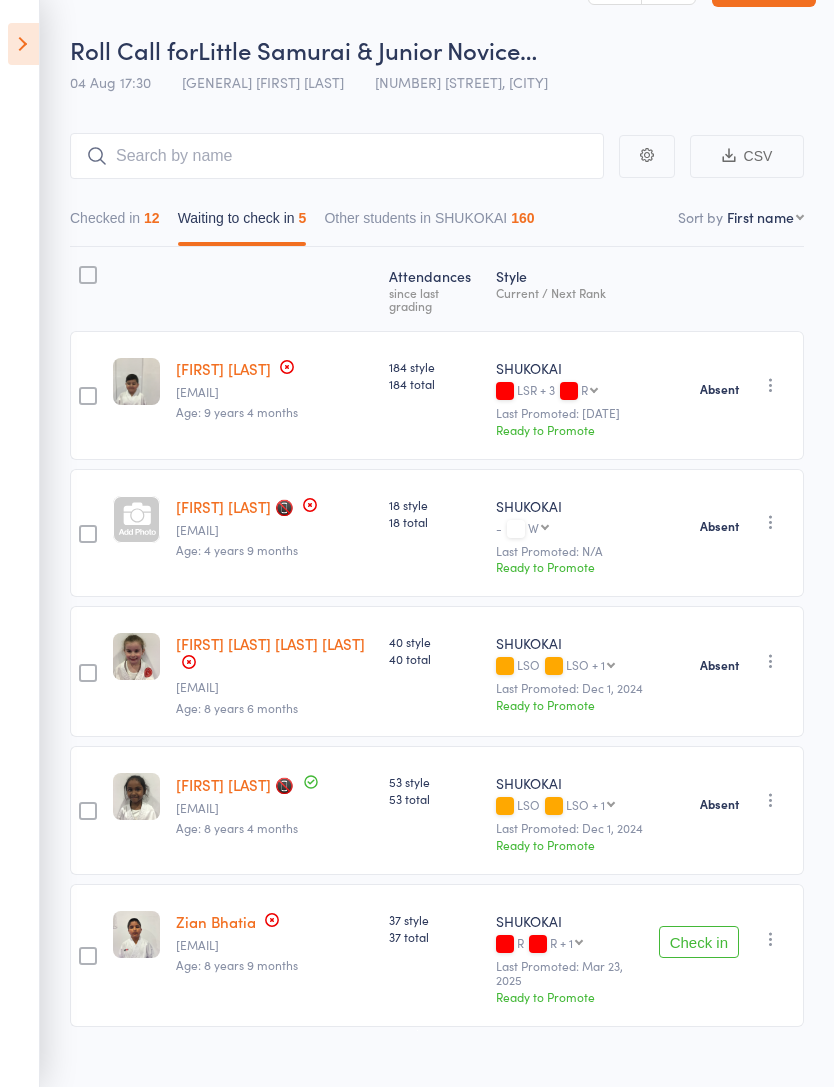 click at bounding box center (771, 939) 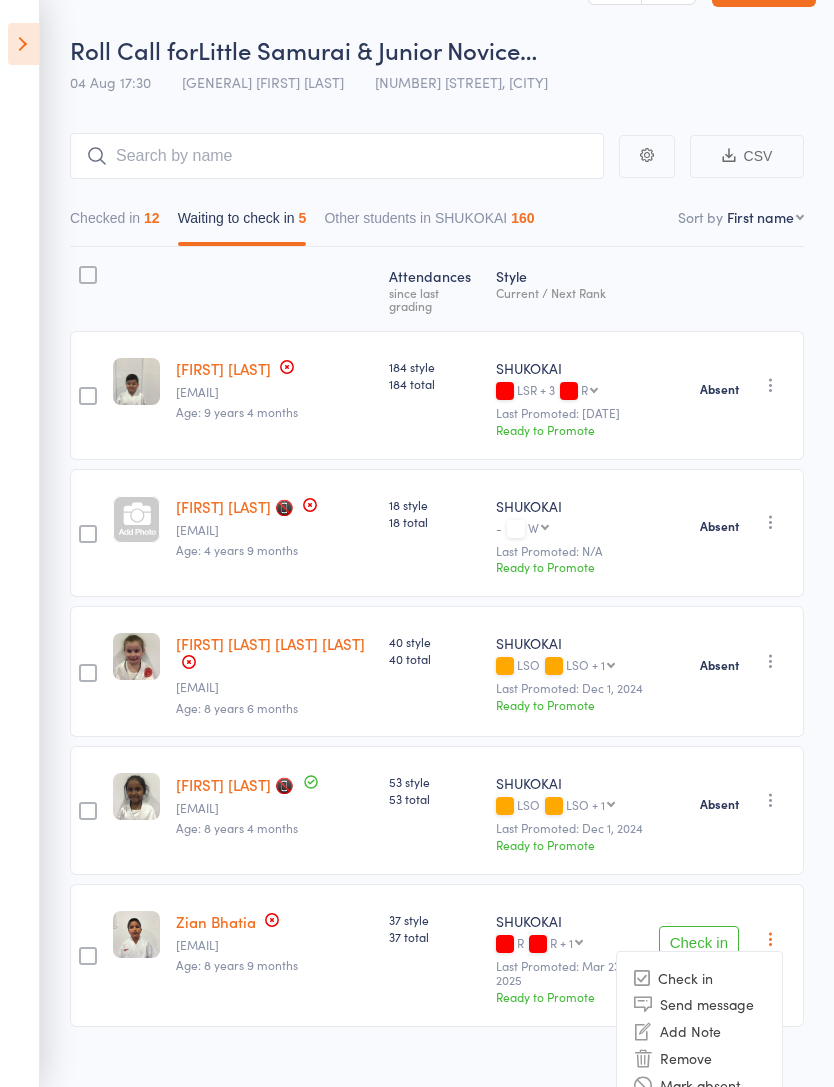 click on "Mark absent" at bounding box center [699, 1085] 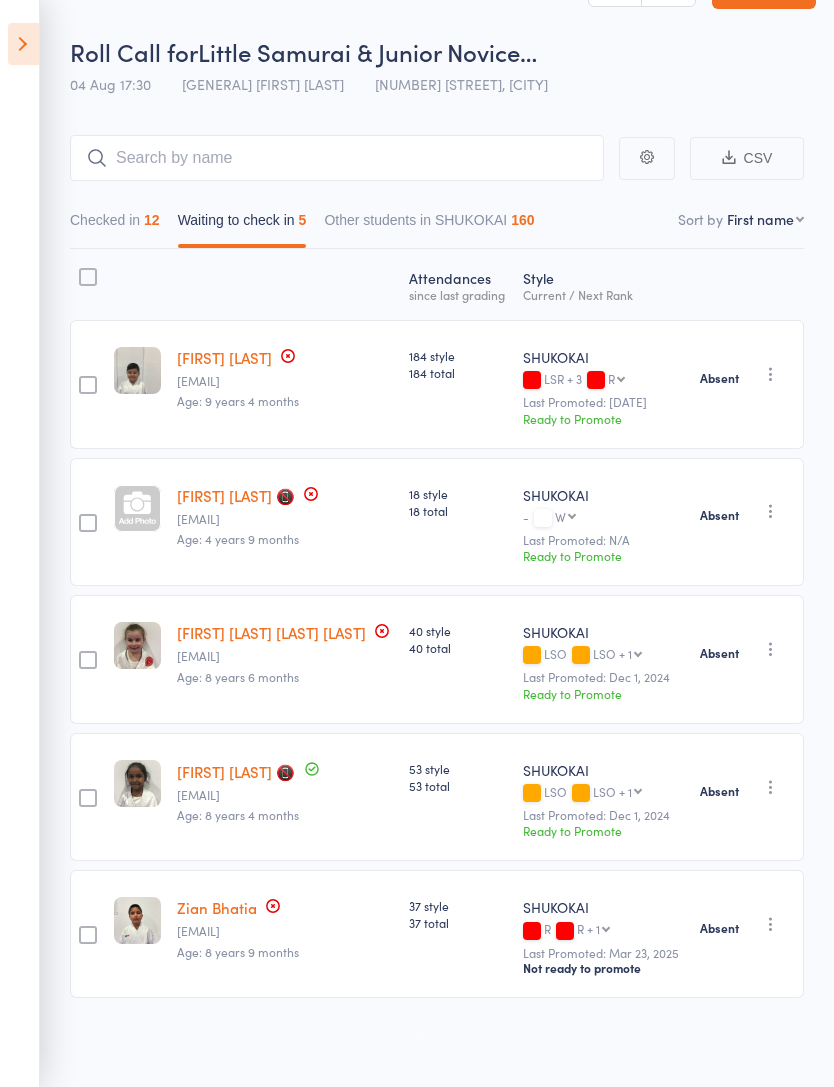 scroll, scrollTop: 24, scrollLeft: 0, axis: vertical 